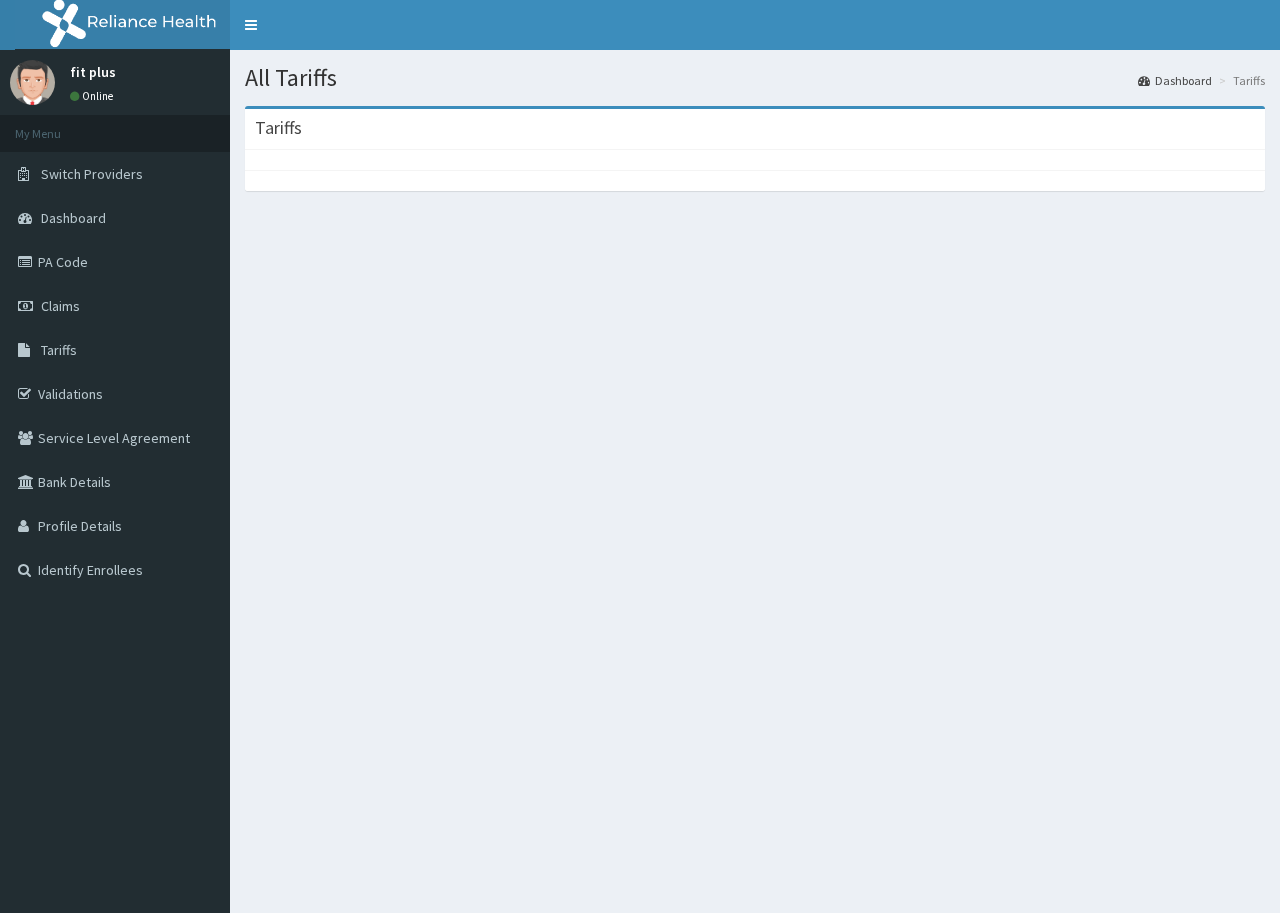 scroll, scrollTop: 0, scrollLeft: 0, axis: both 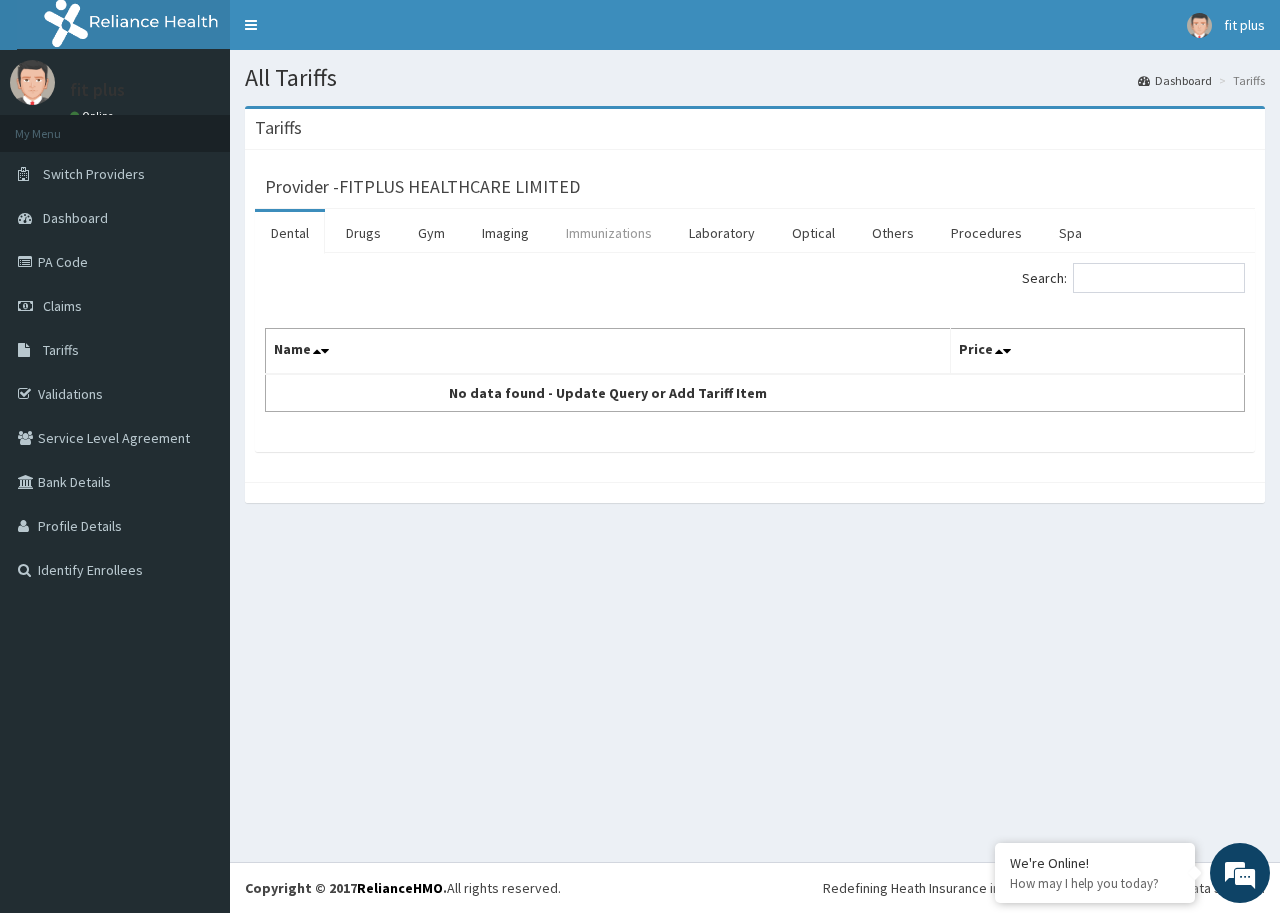 click on "Immunizations" at bounding box center (609, 233) 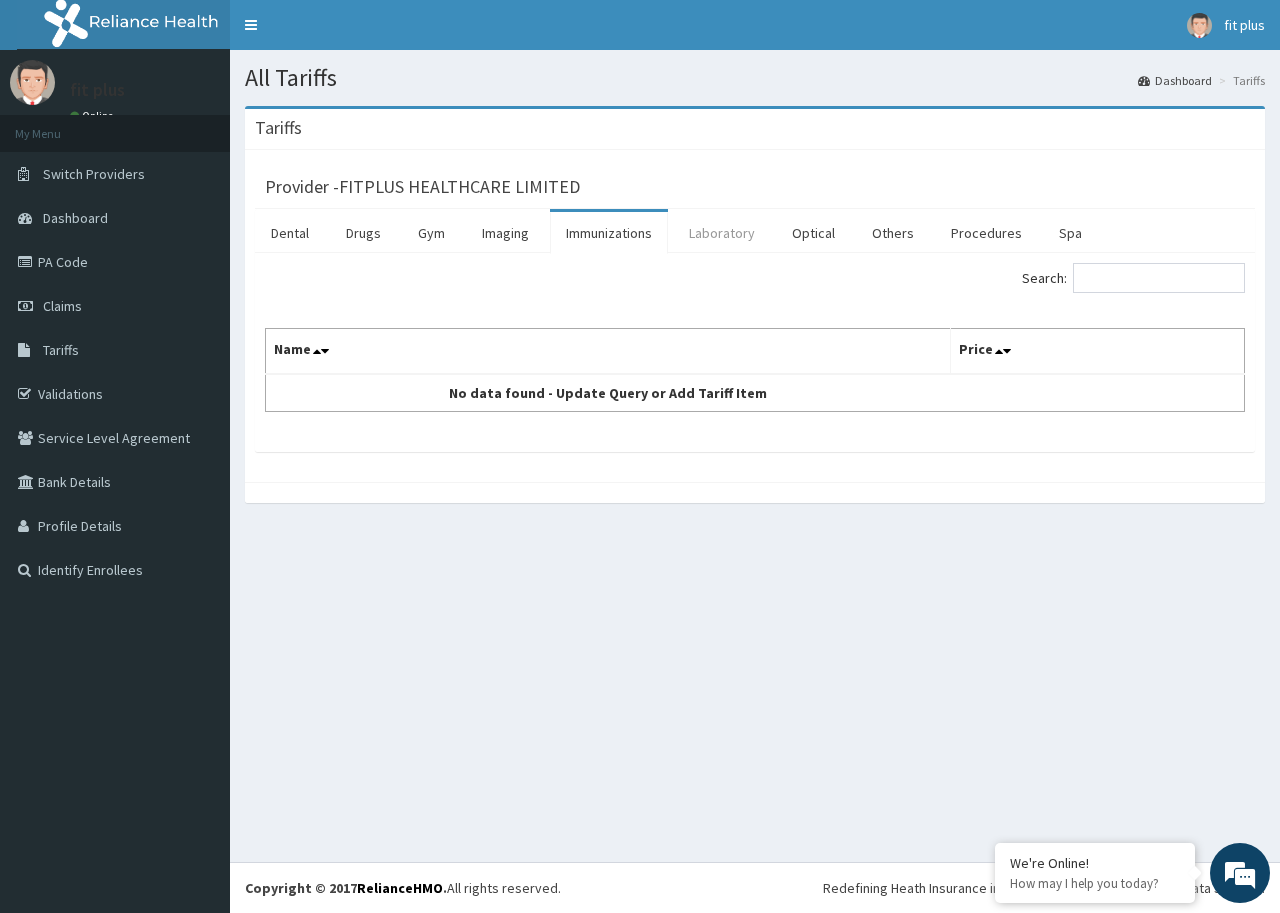 click on "Laboratory" at bounding box center (722, 233) 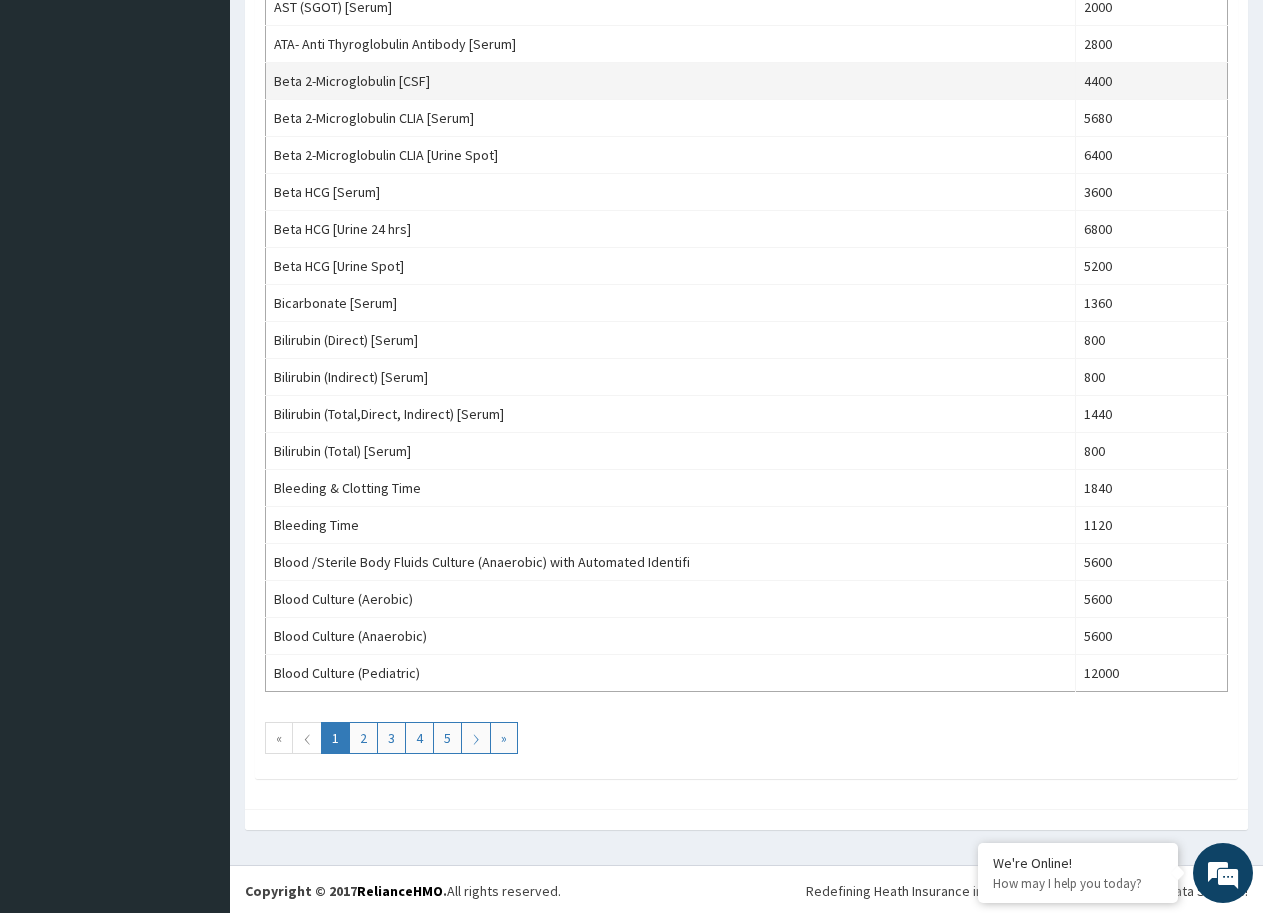 scroll, scrollTop: 1536, scrollLeft: 0, axis: vertical 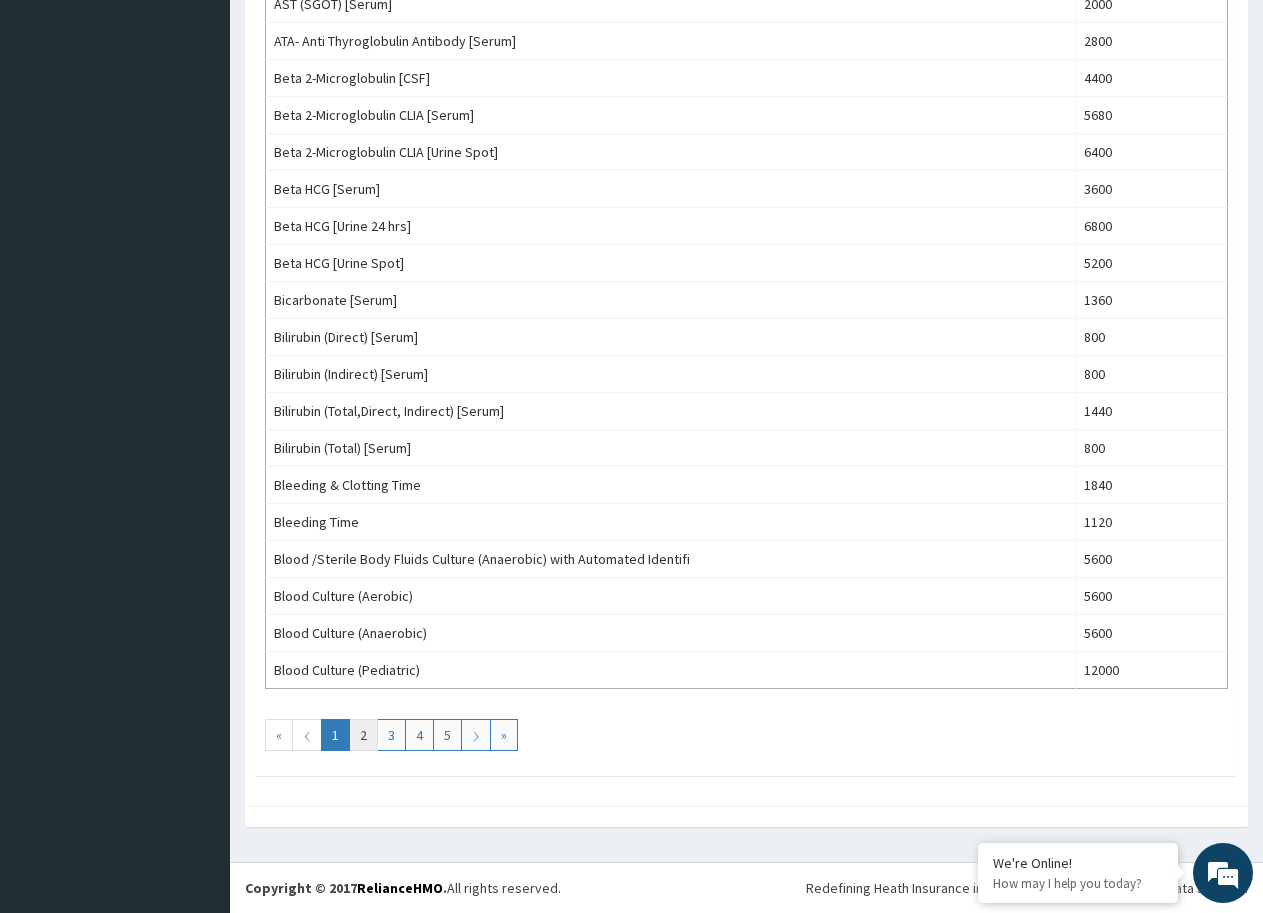 click on "2" at bounding box center [363, 735] 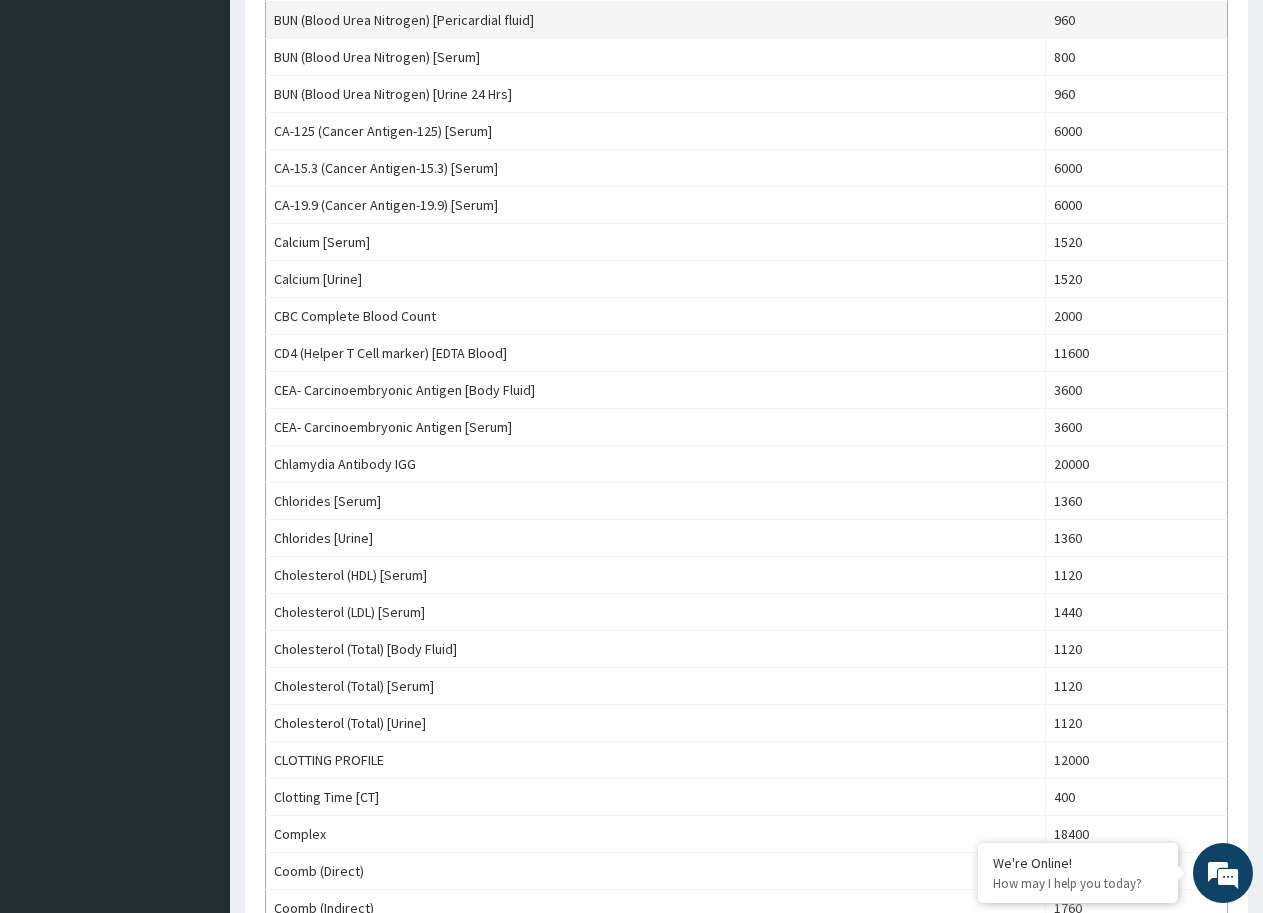 scroll, scrollTop: 700, scrollLeft: 0, axis: vertical 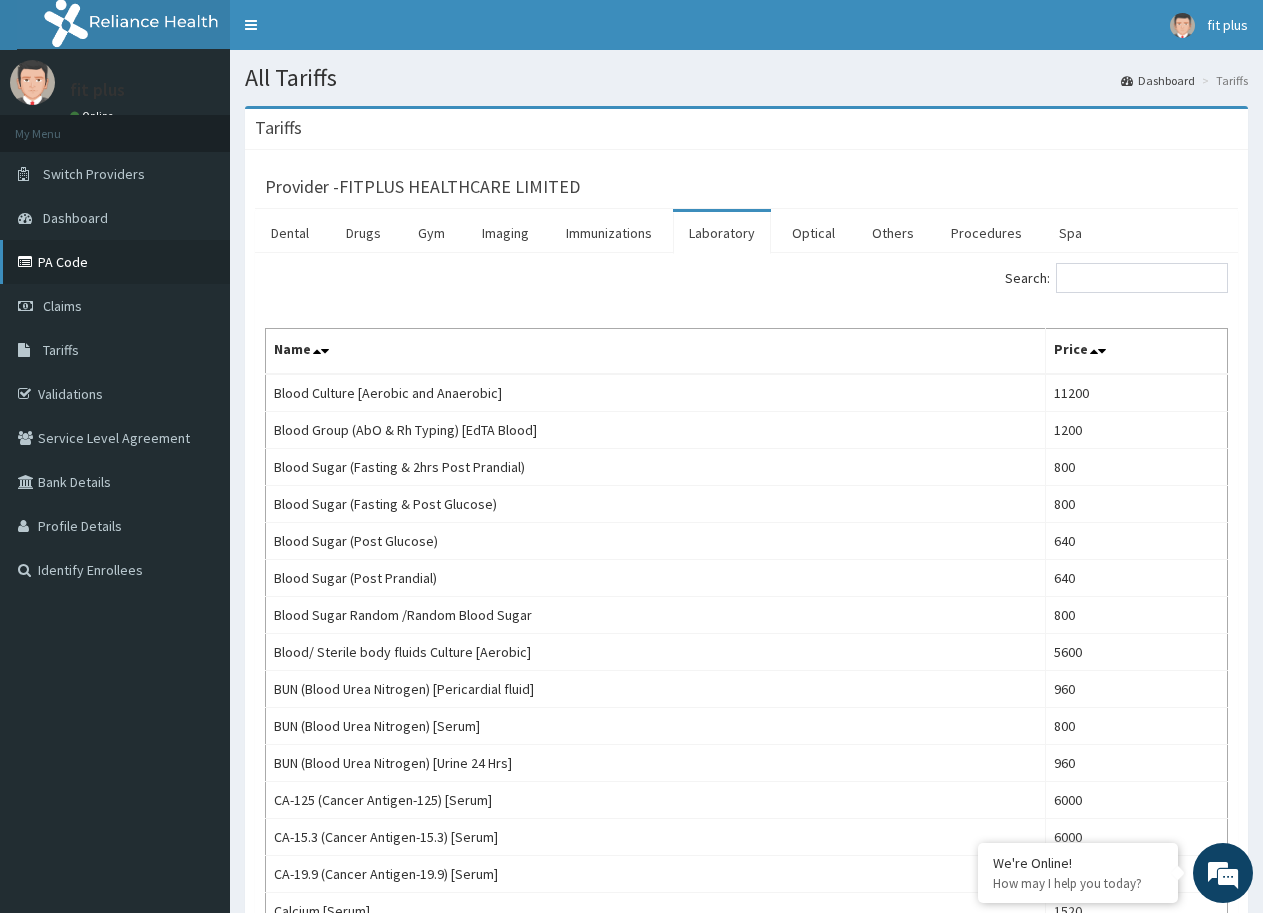 click on "PA Code" at bounding box center [115, 262] 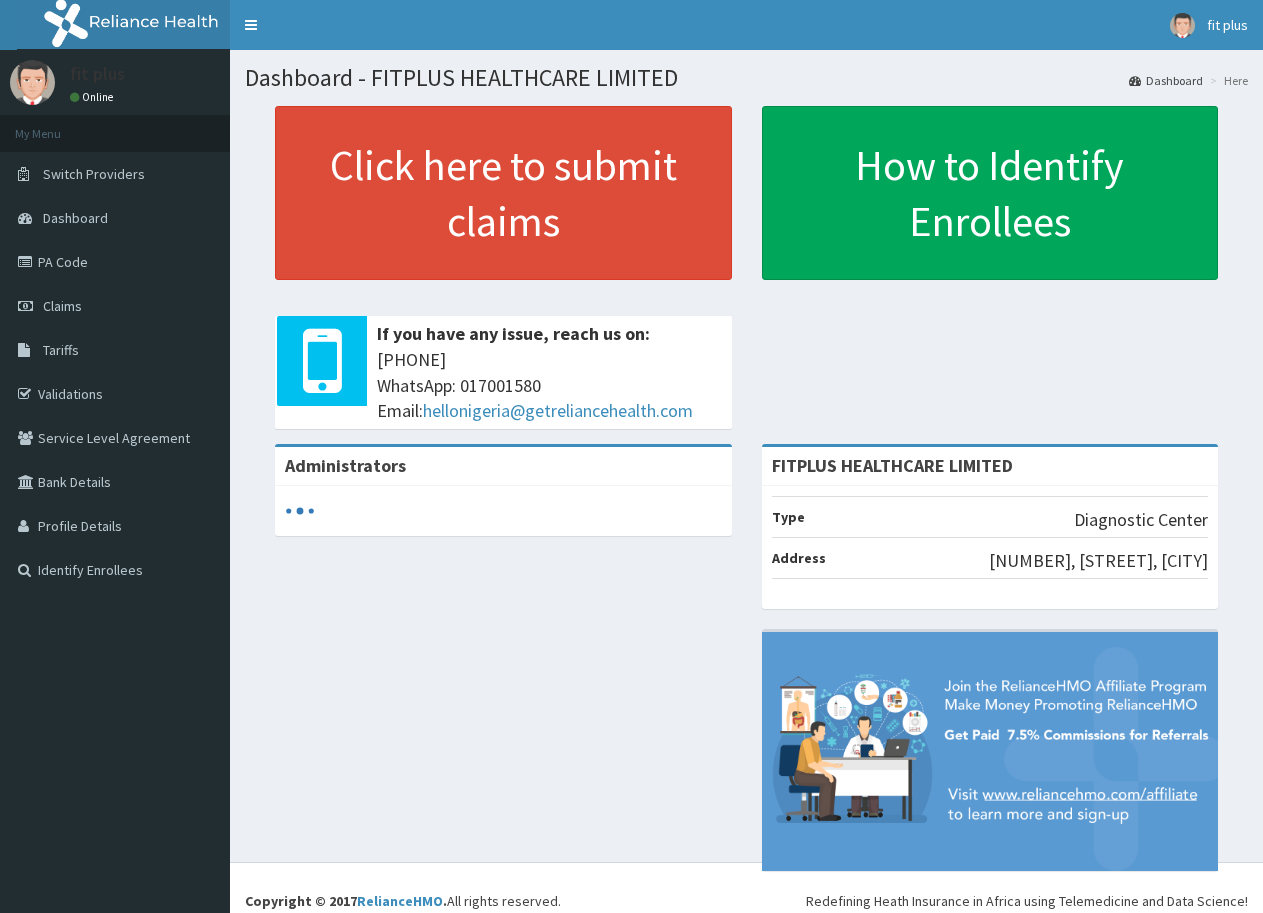 scroll, scrollTop: 0, scrollLeft: 0, axis: both 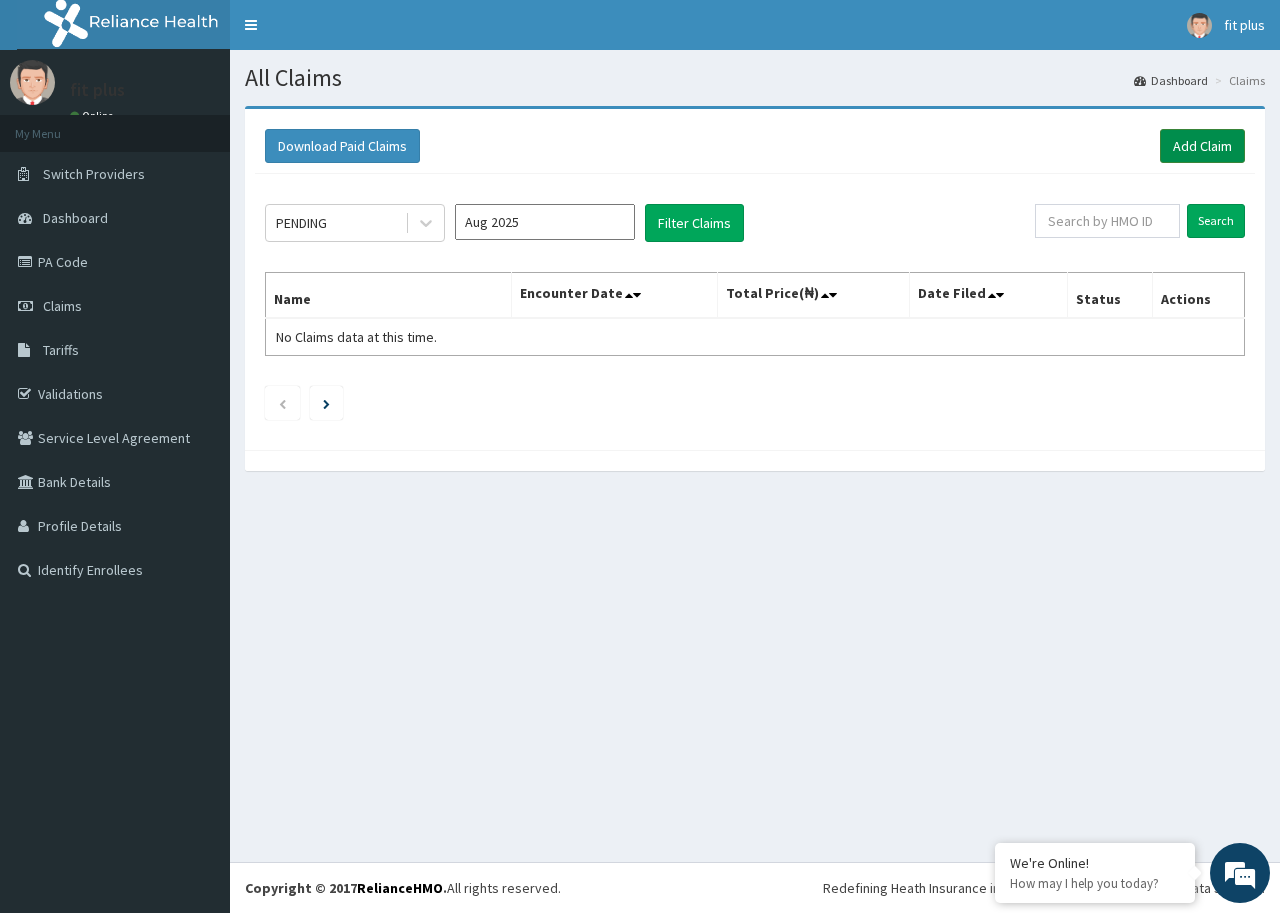 click on "Add Claim" at bounding box center [1202, 146] 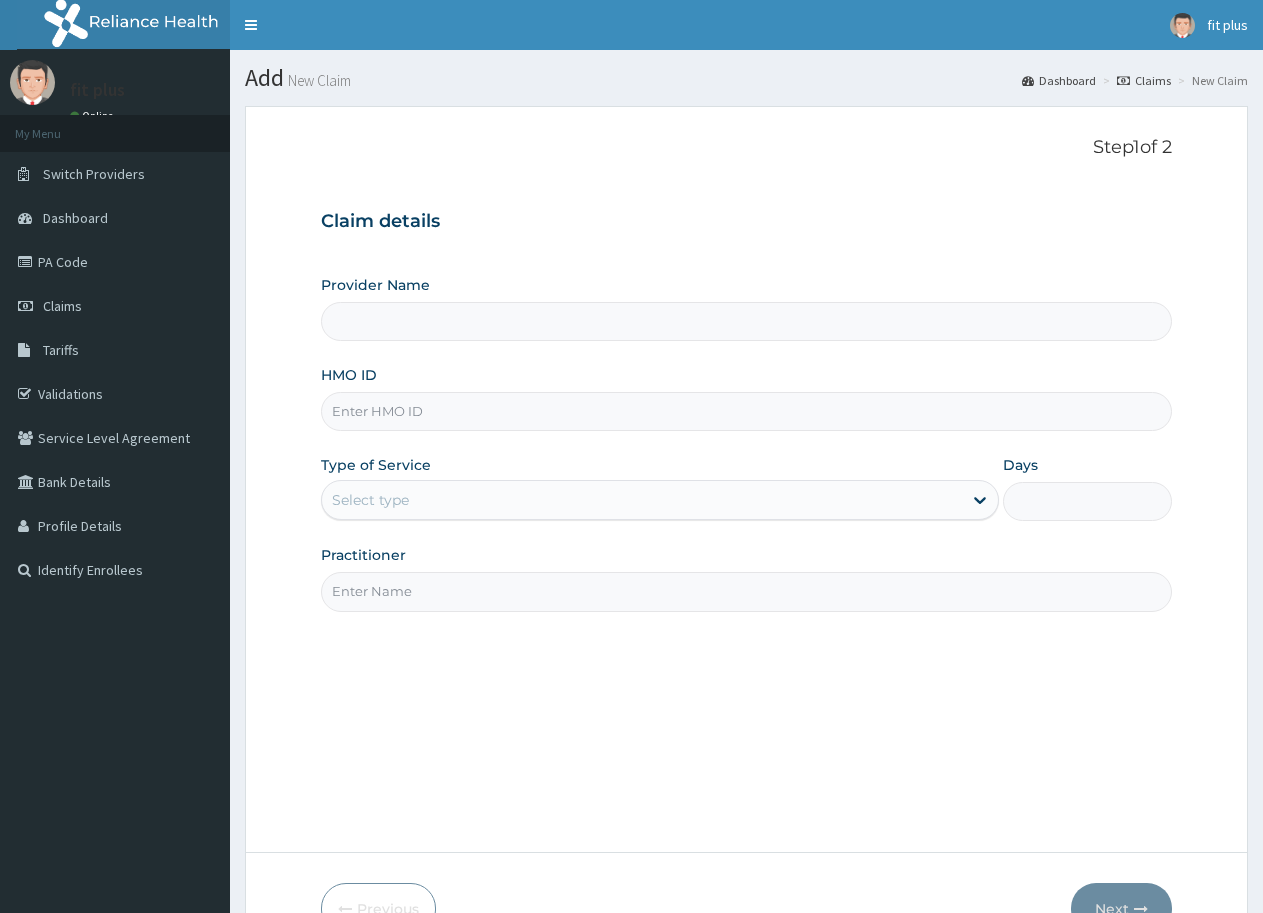 scroll, scrollTop: 0, scrollLeft: 0, axis: both 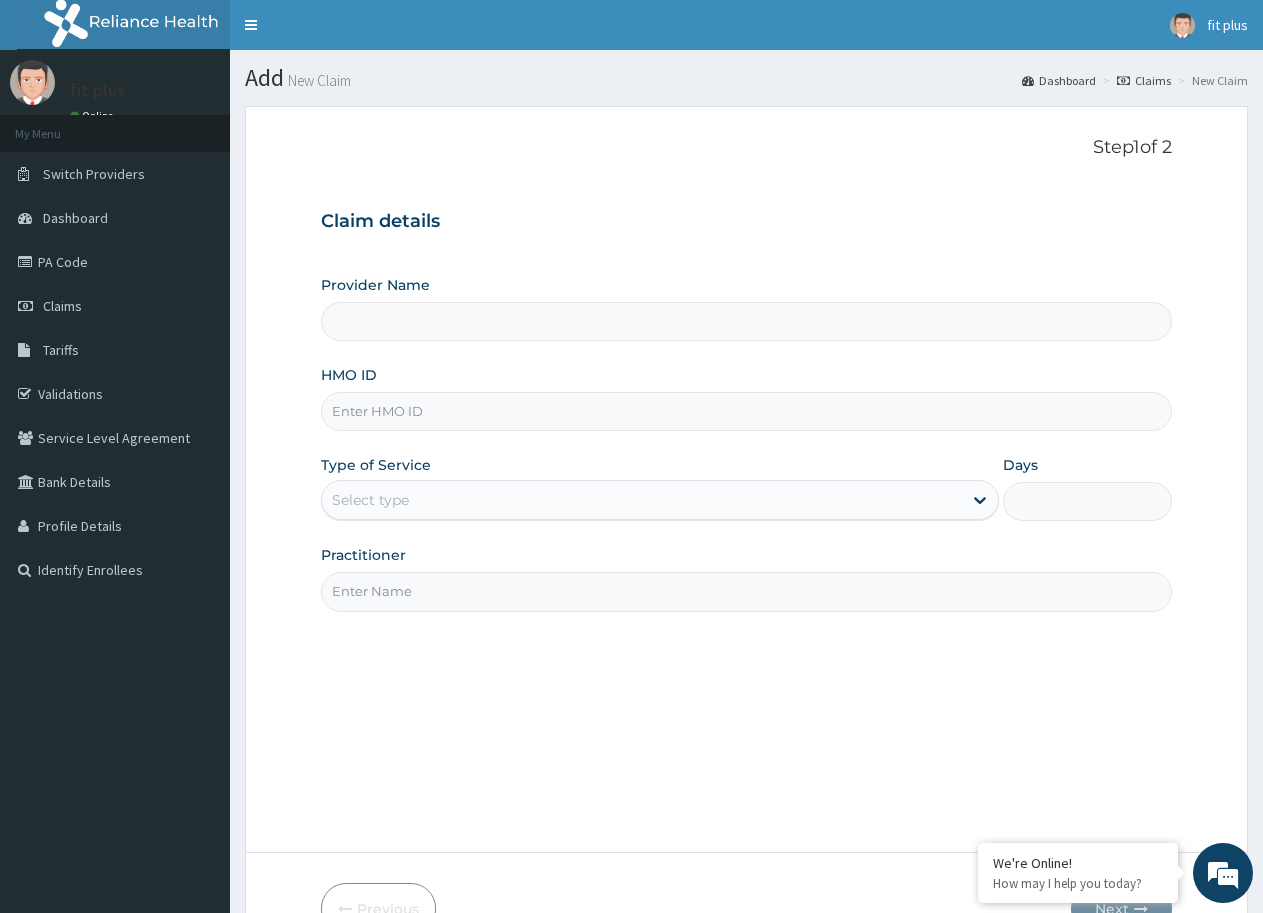 click on "Provider Name" at bounding box center [746, 321] 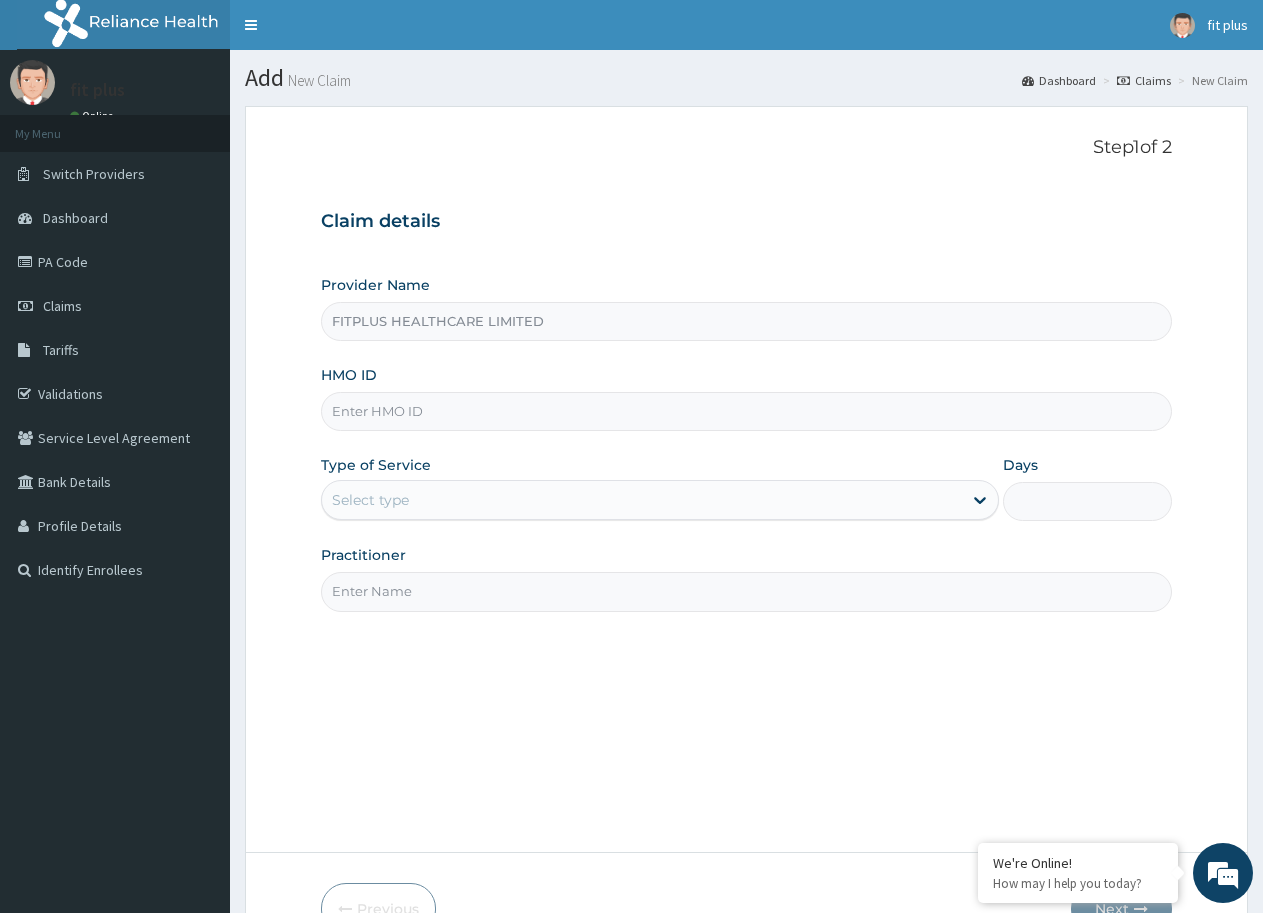 click on "HMO ID" at bounding box center [746, 411] 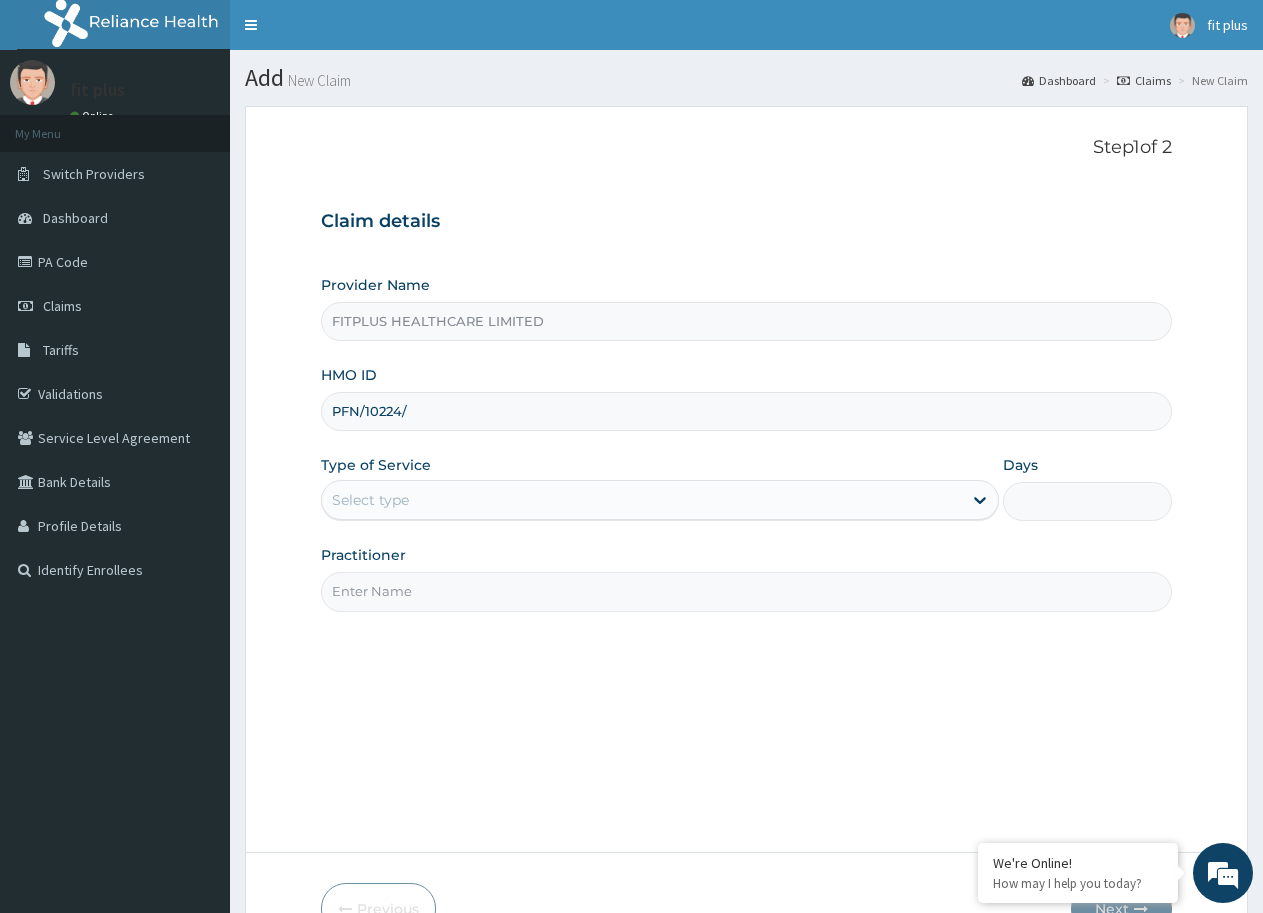 scroll, scrollTop: 0, scrollLeft: 0, axis: both 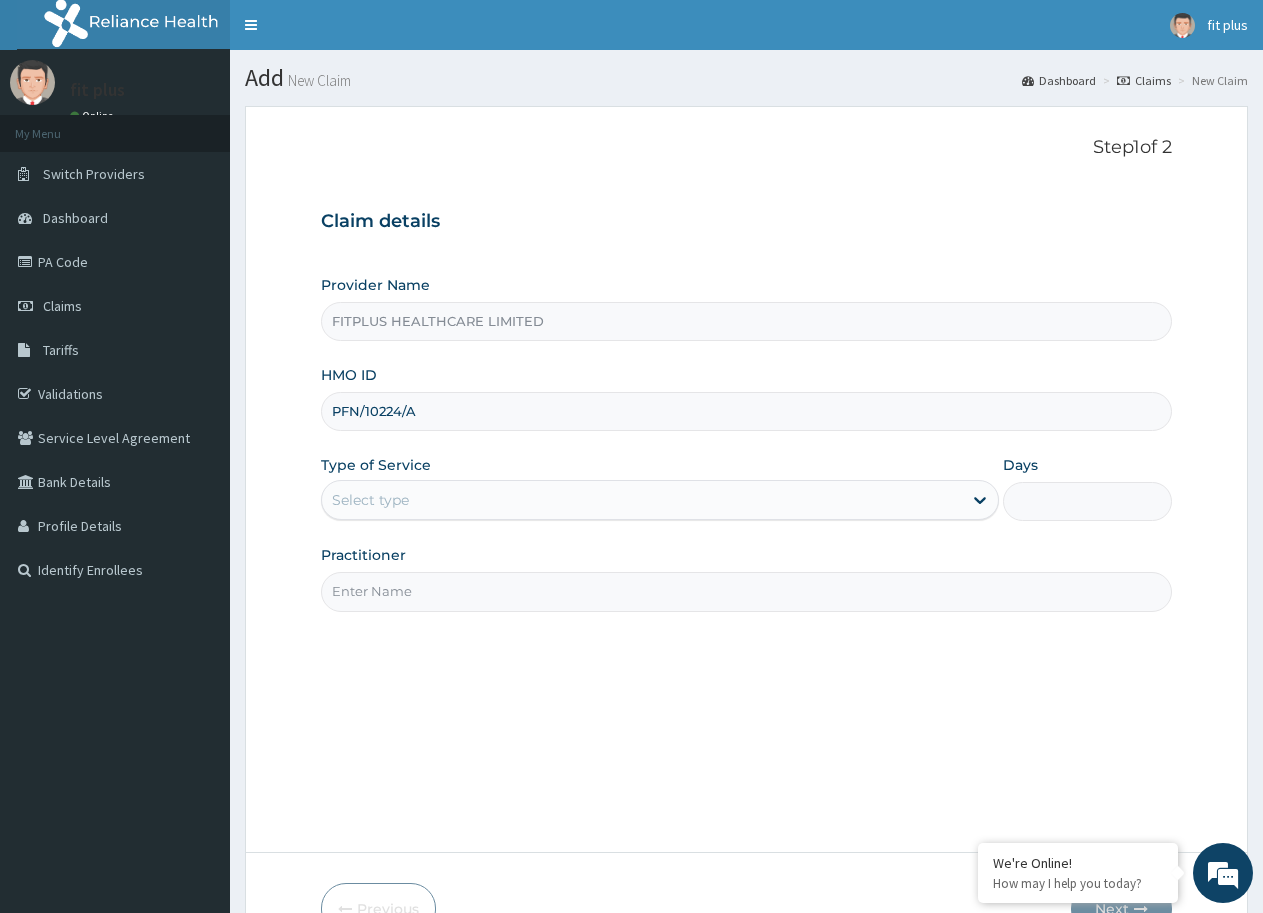 type on "PFN/10224/A" 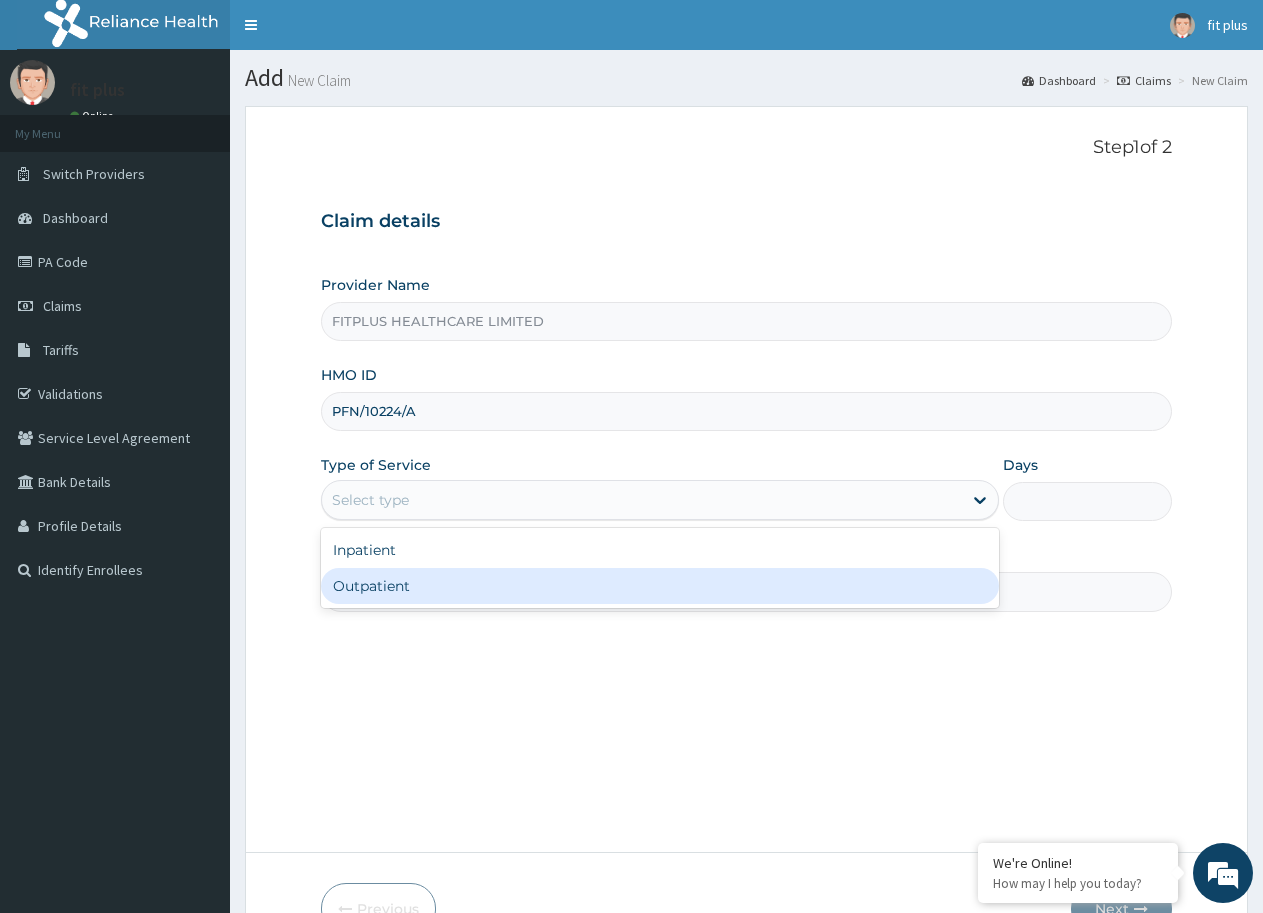 click on "Outpatient" at bounding box center (659, 586) 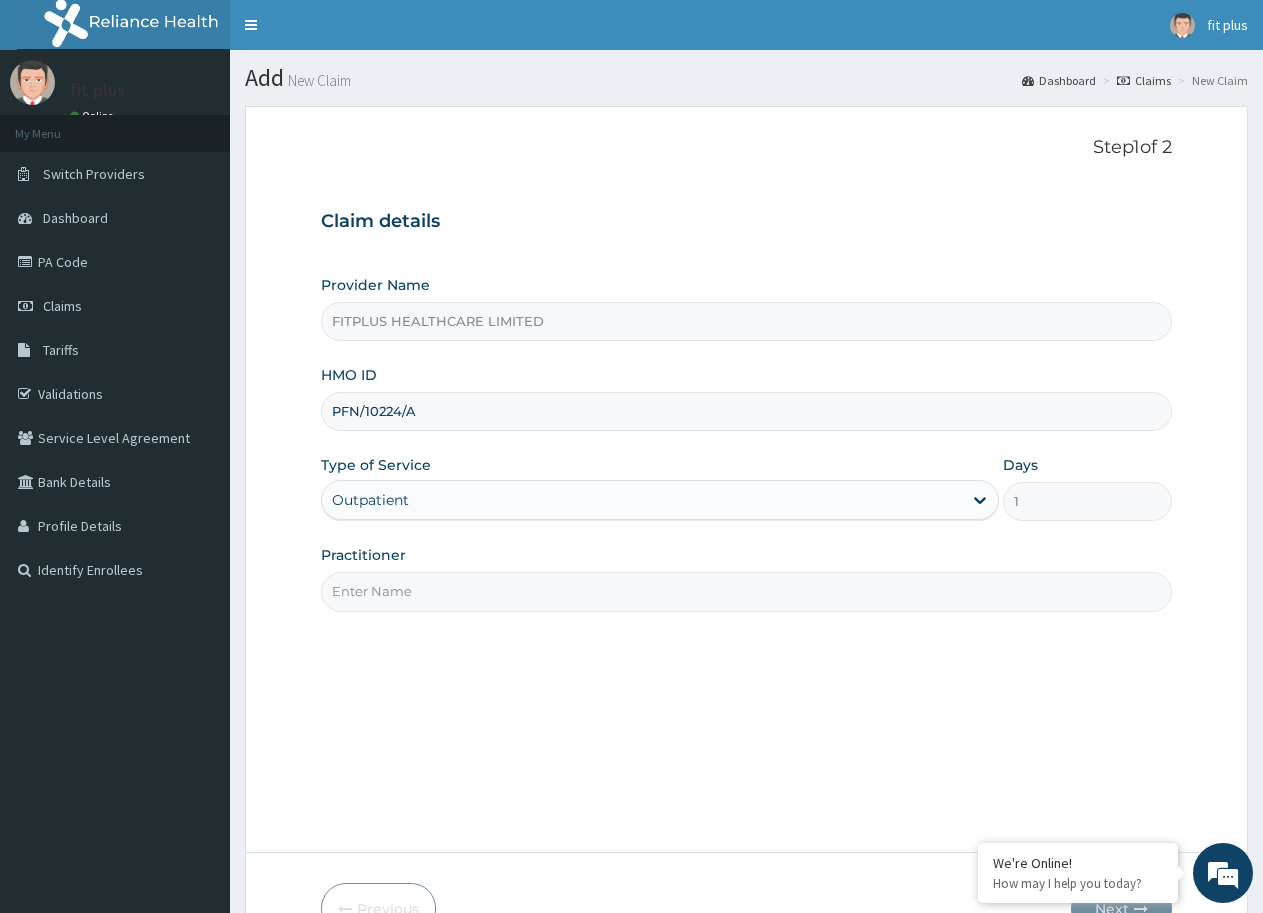 click on "Practitioner" at bounding box center (746, 591) 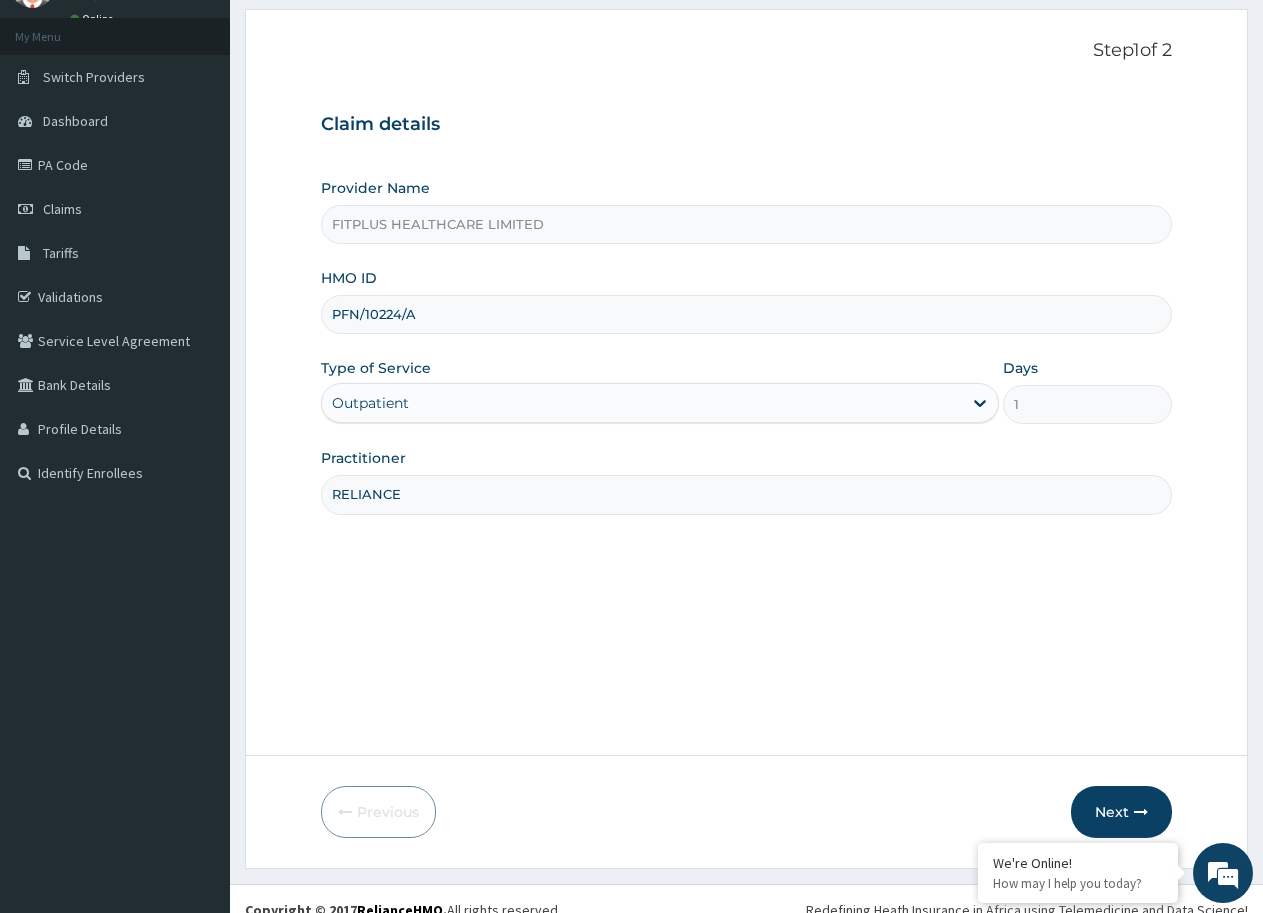 scroll, scrollTop: 119, scrollLeft: 0, axis: vertical 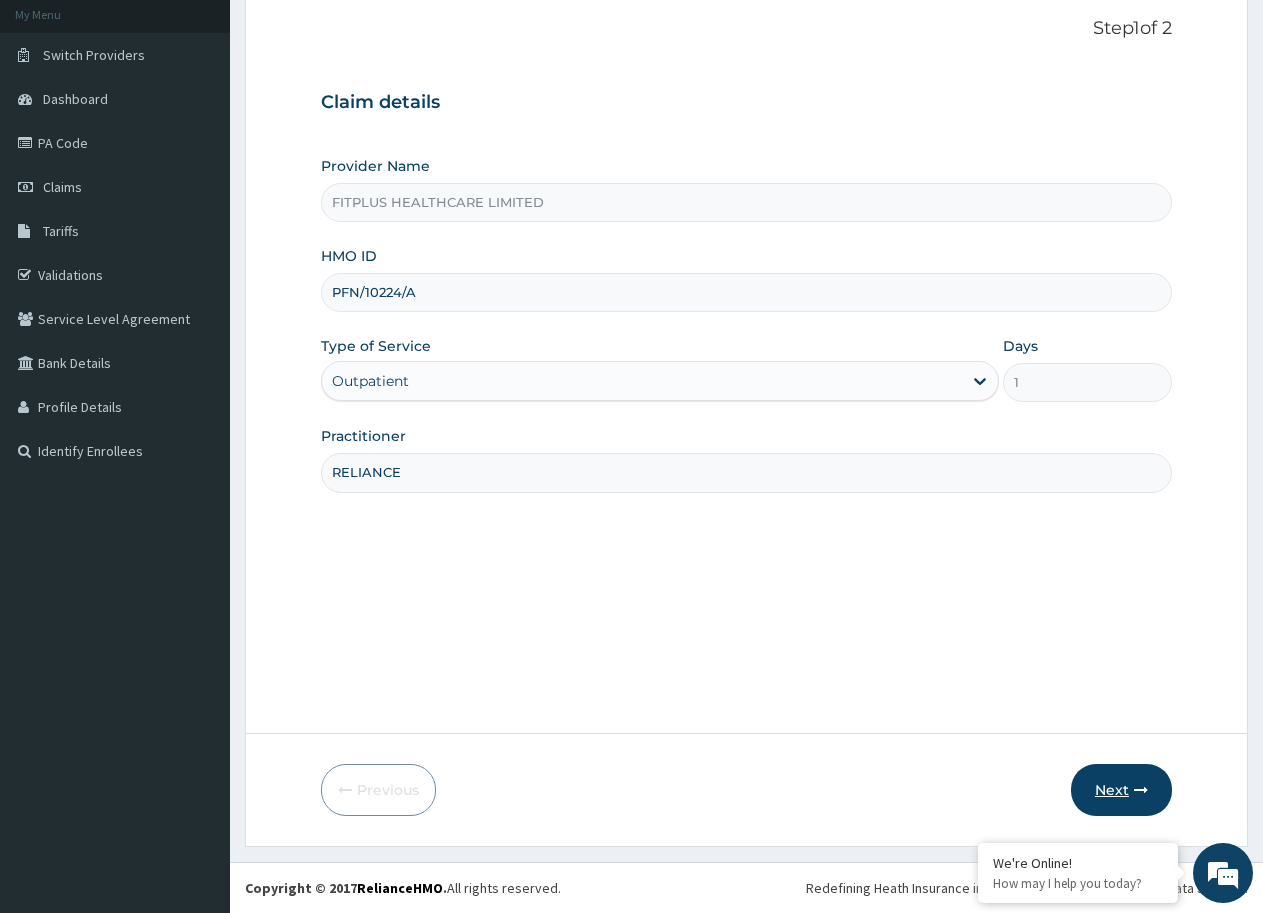type on "RELIANCE" 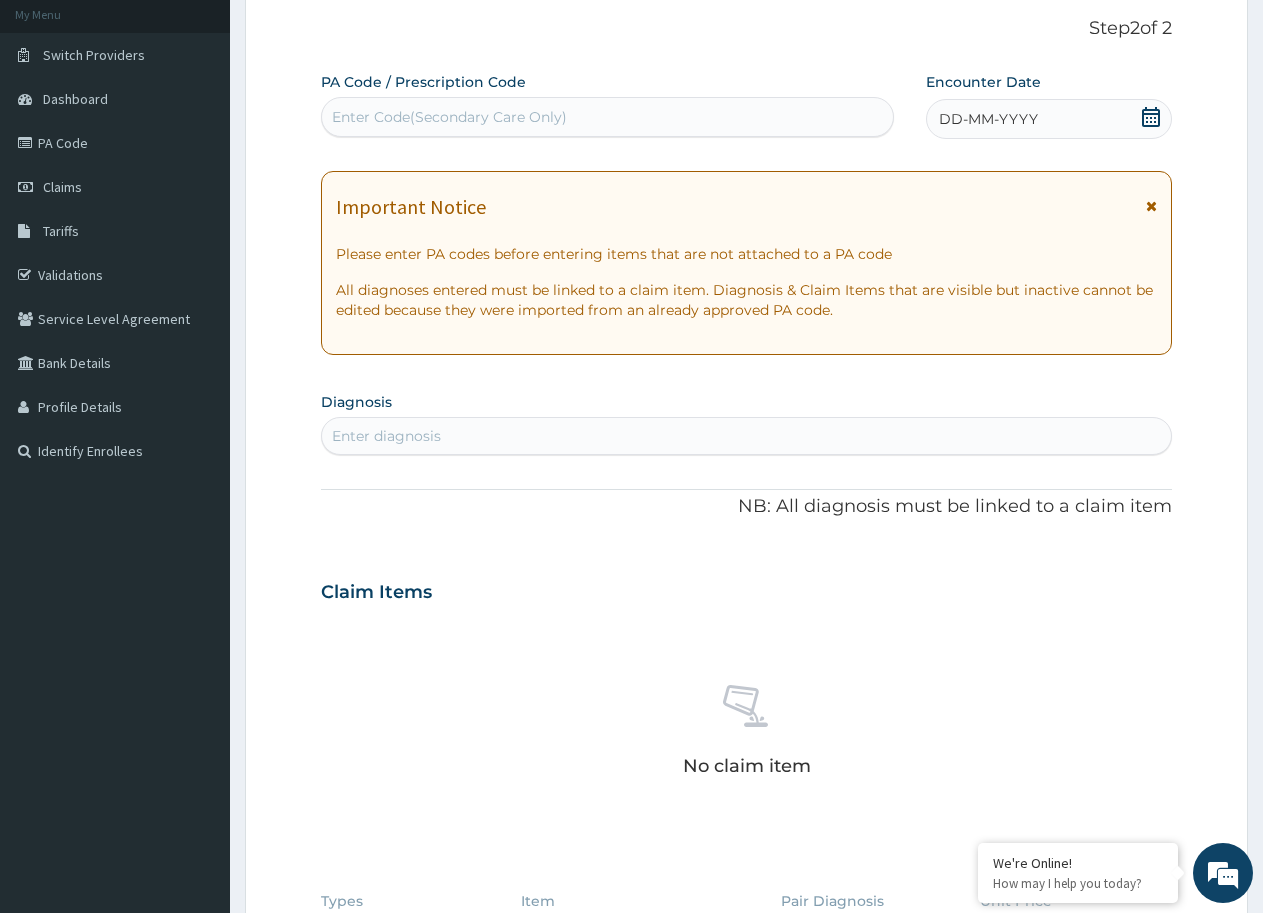 click on "Enter Code(Secondary Care Only)" 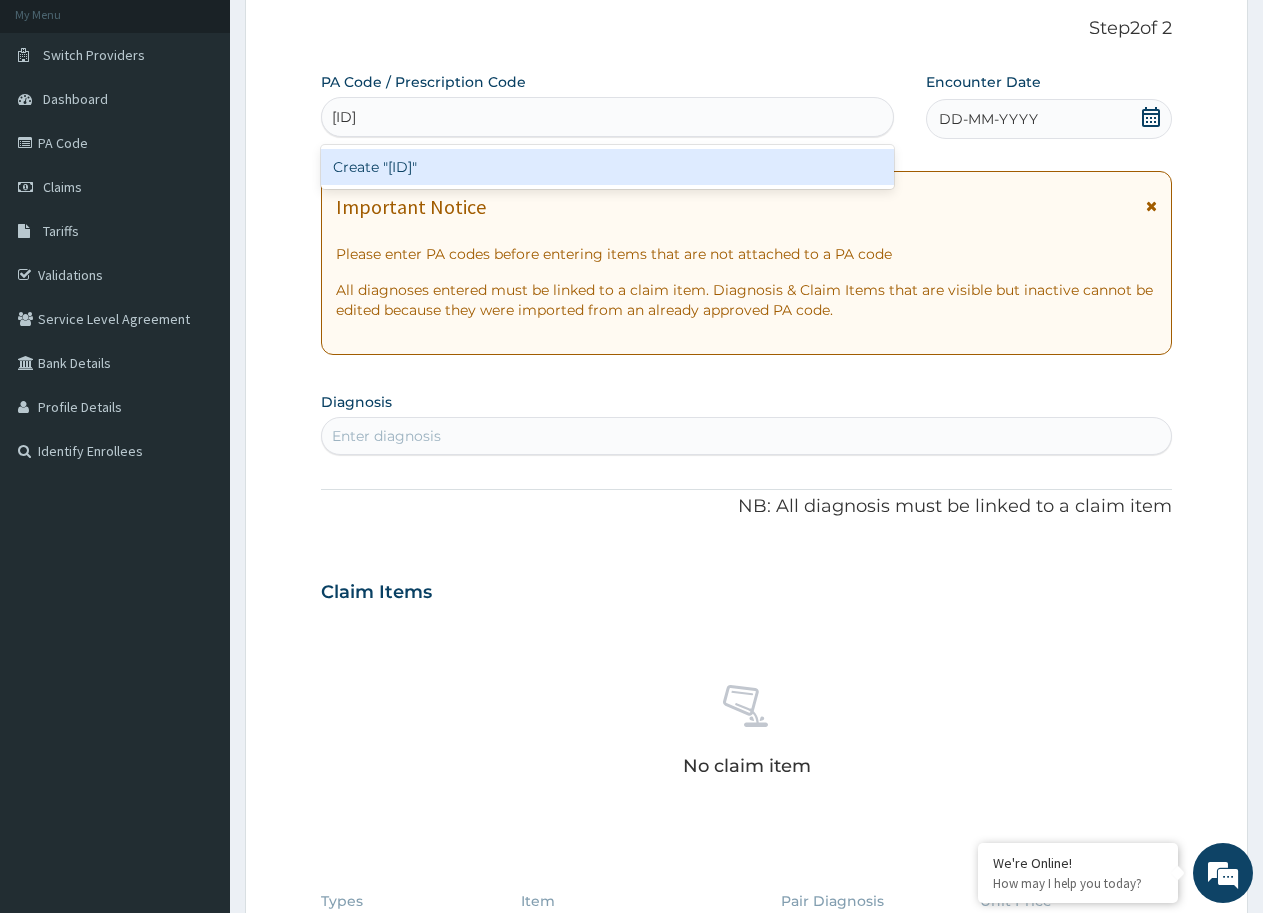 click on "Create "PA/03BF62"" at bounding box center [607, 167] 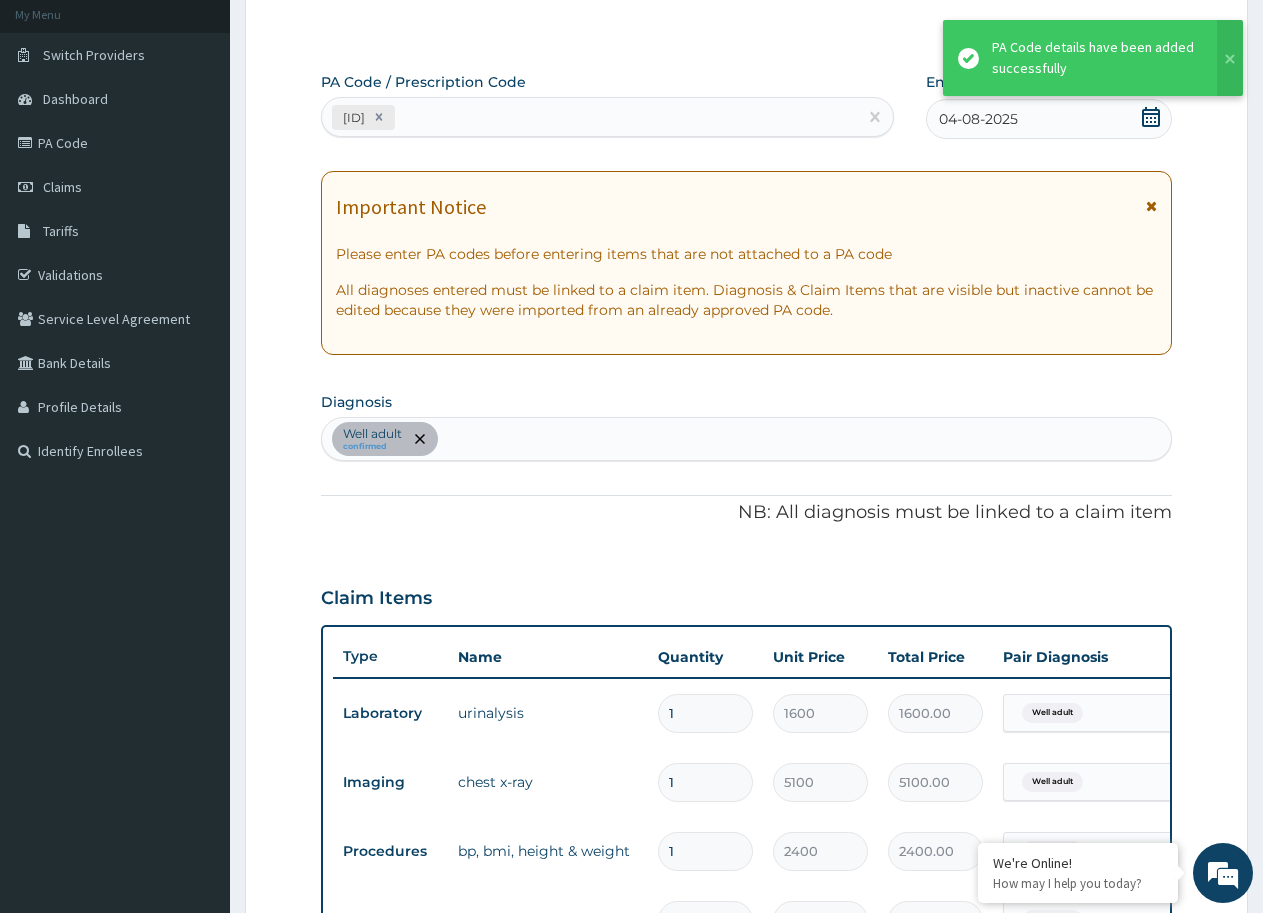 scroll, scrollTop: 720, scrollLeft: 0, axis: vertical 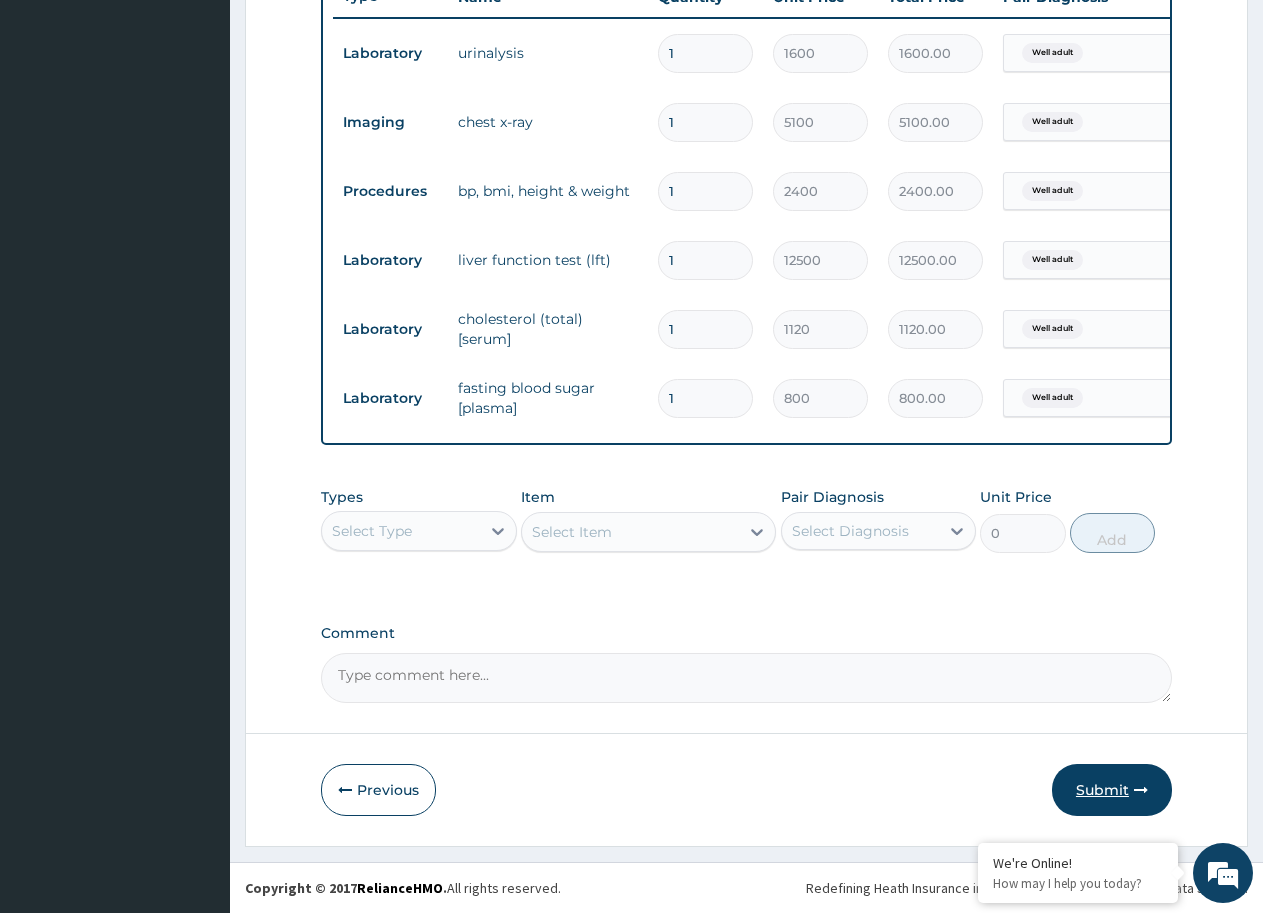 click on "Submit" at bounding box center [1112, 790] 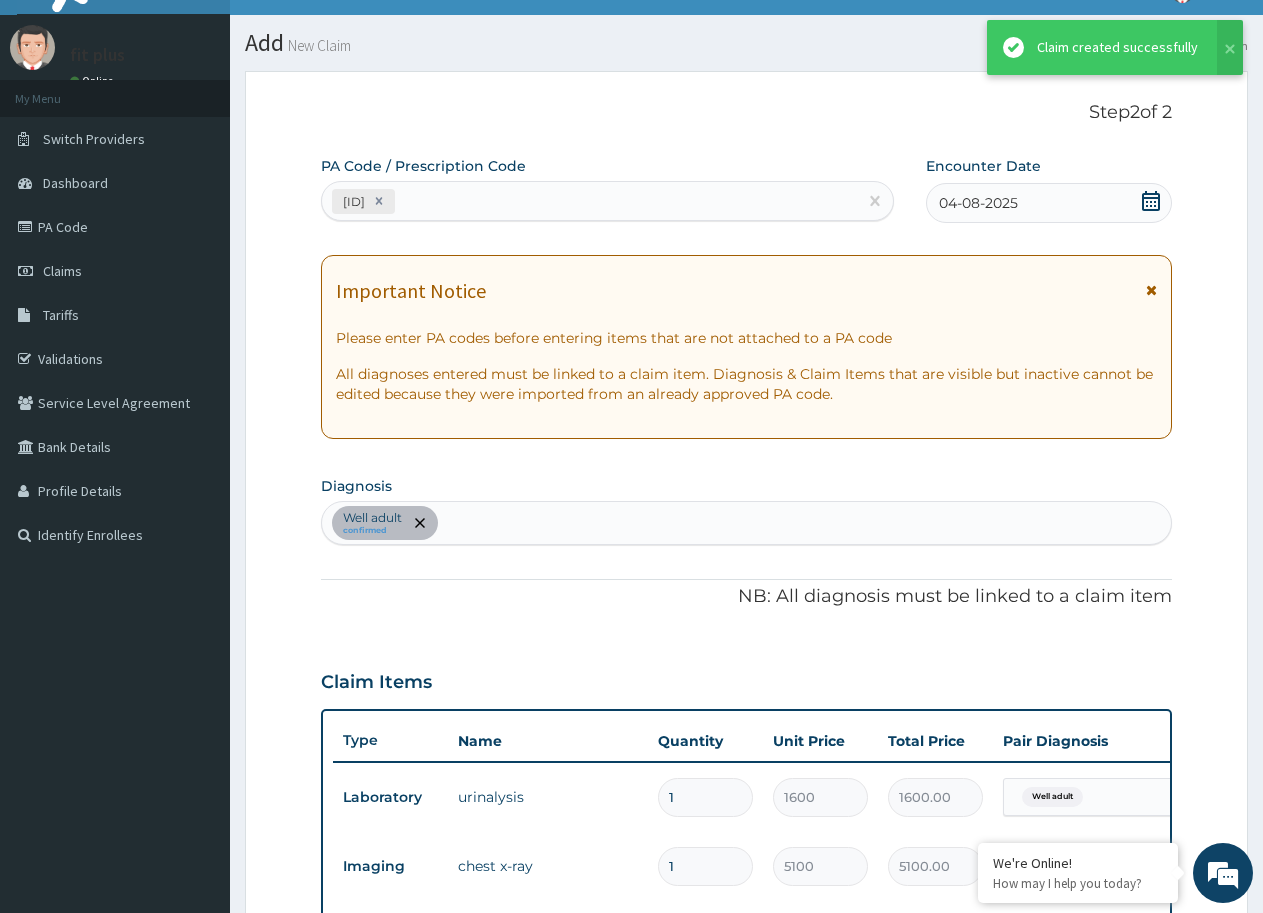 scroll, scrollTop: 796, scrollLeft: 0, axis: vertical 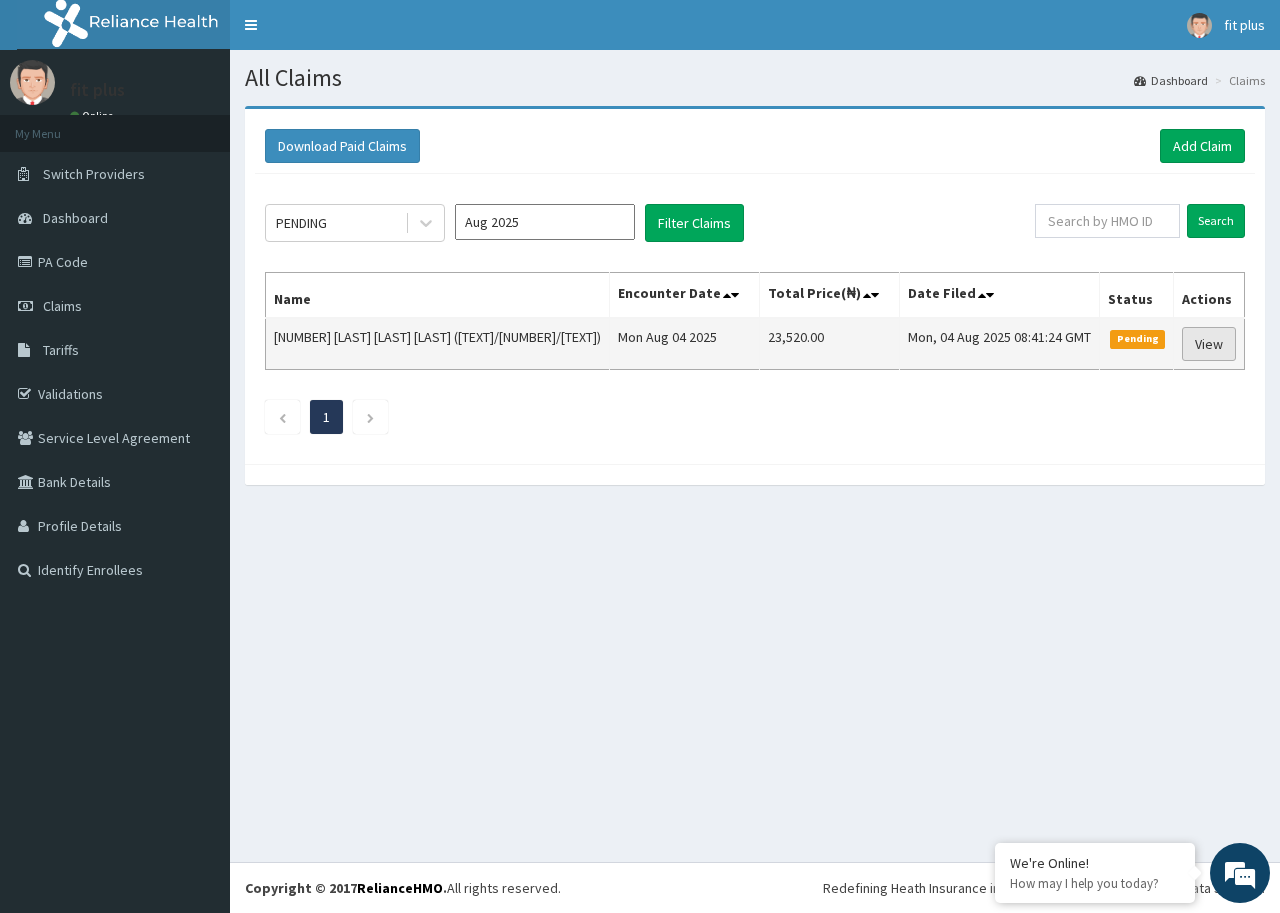 click on "View" at bounding box center [1209, 344] 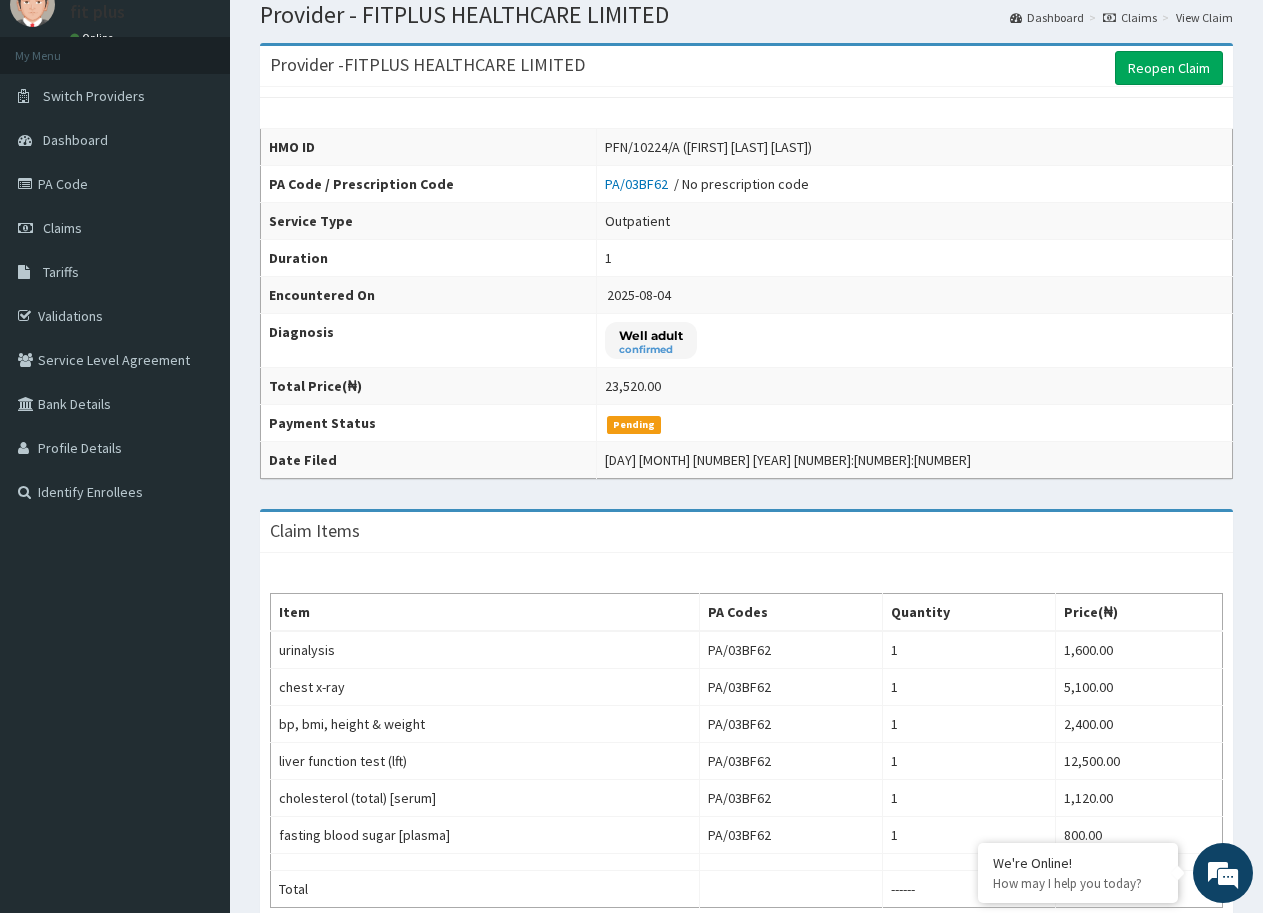 scroll, scrollTop: 200, scrollLeft: 0, axis: vertical 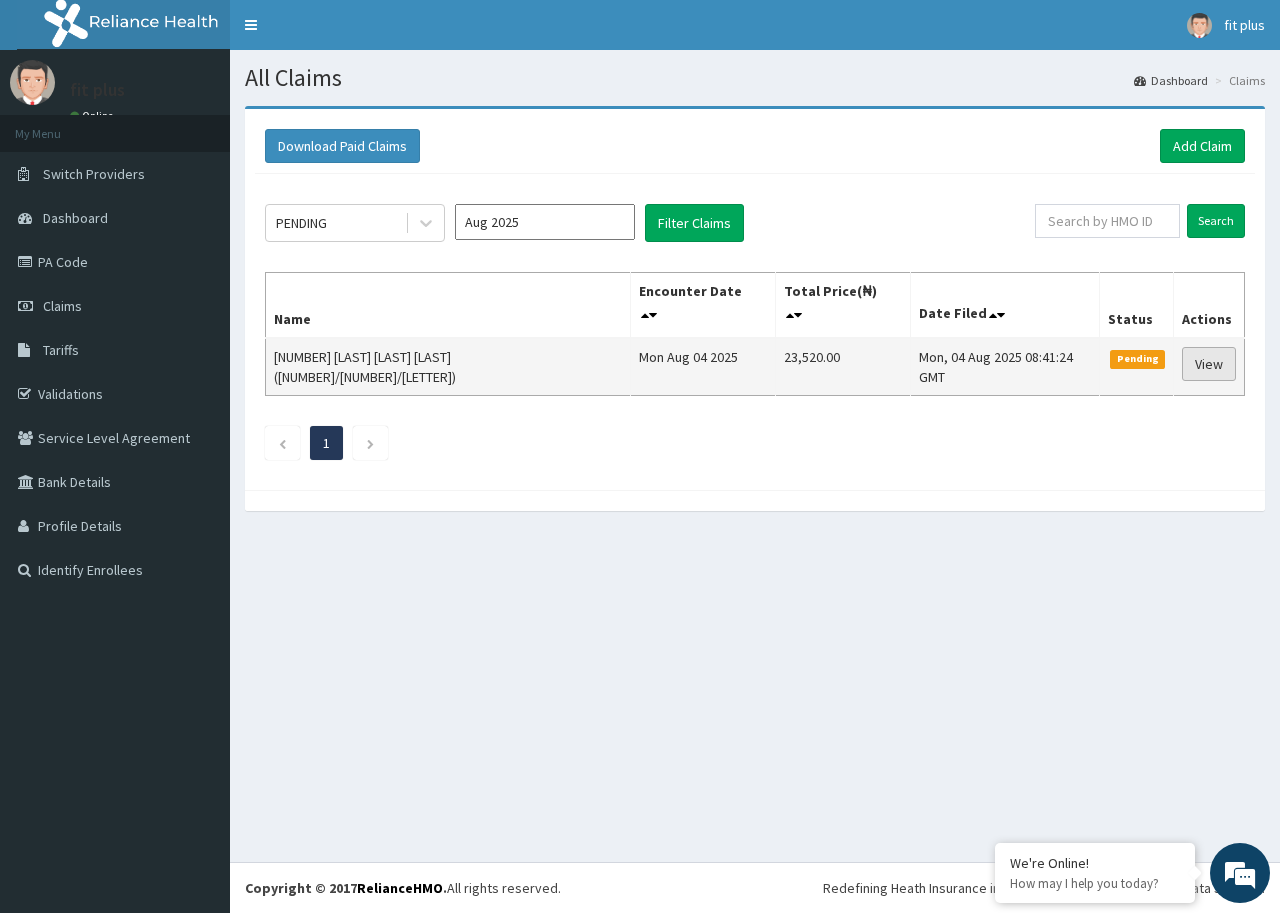 click on "View" at bounding box center (1209, 364) 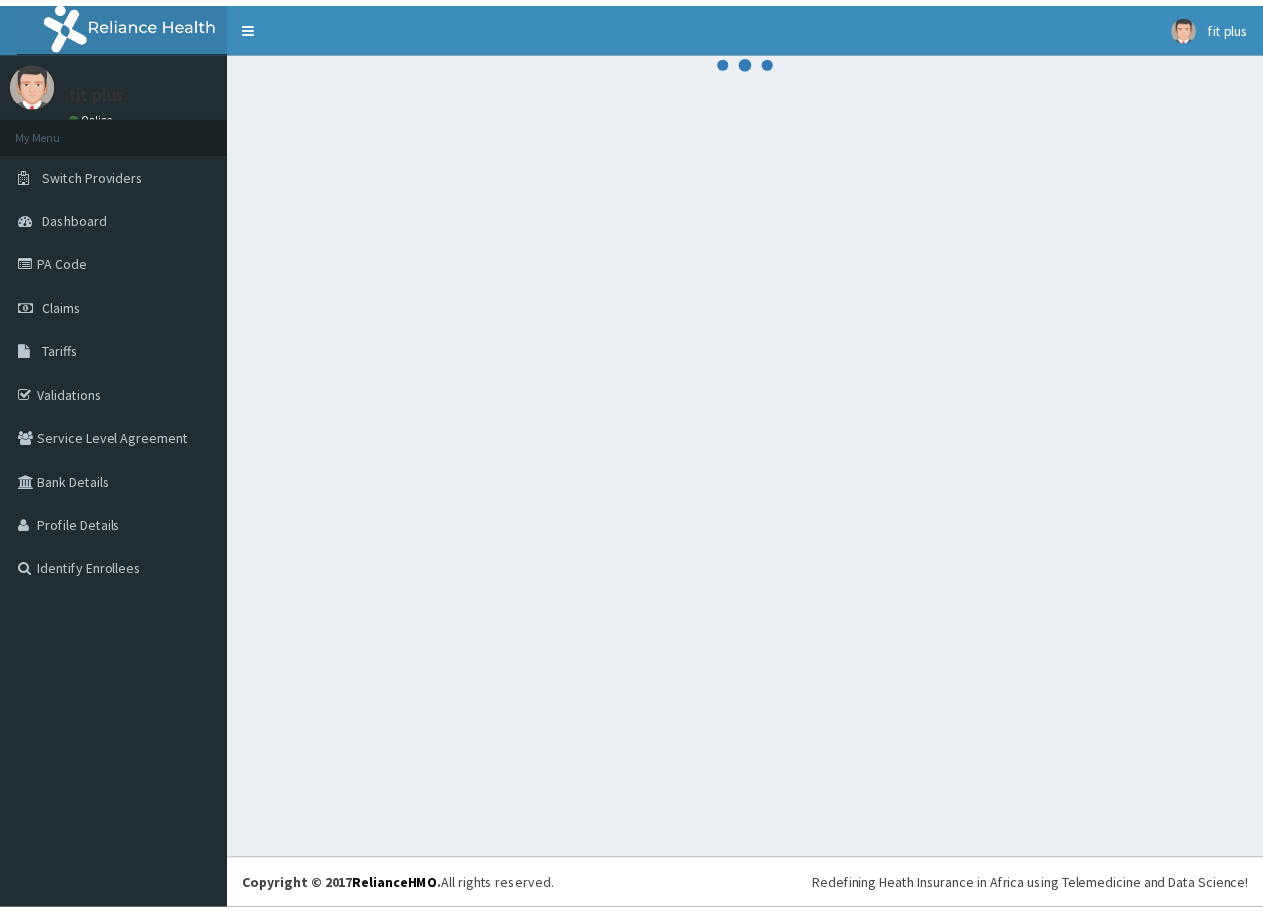scroll, scrollTop: 0, scrollLeft: 0, axis: both 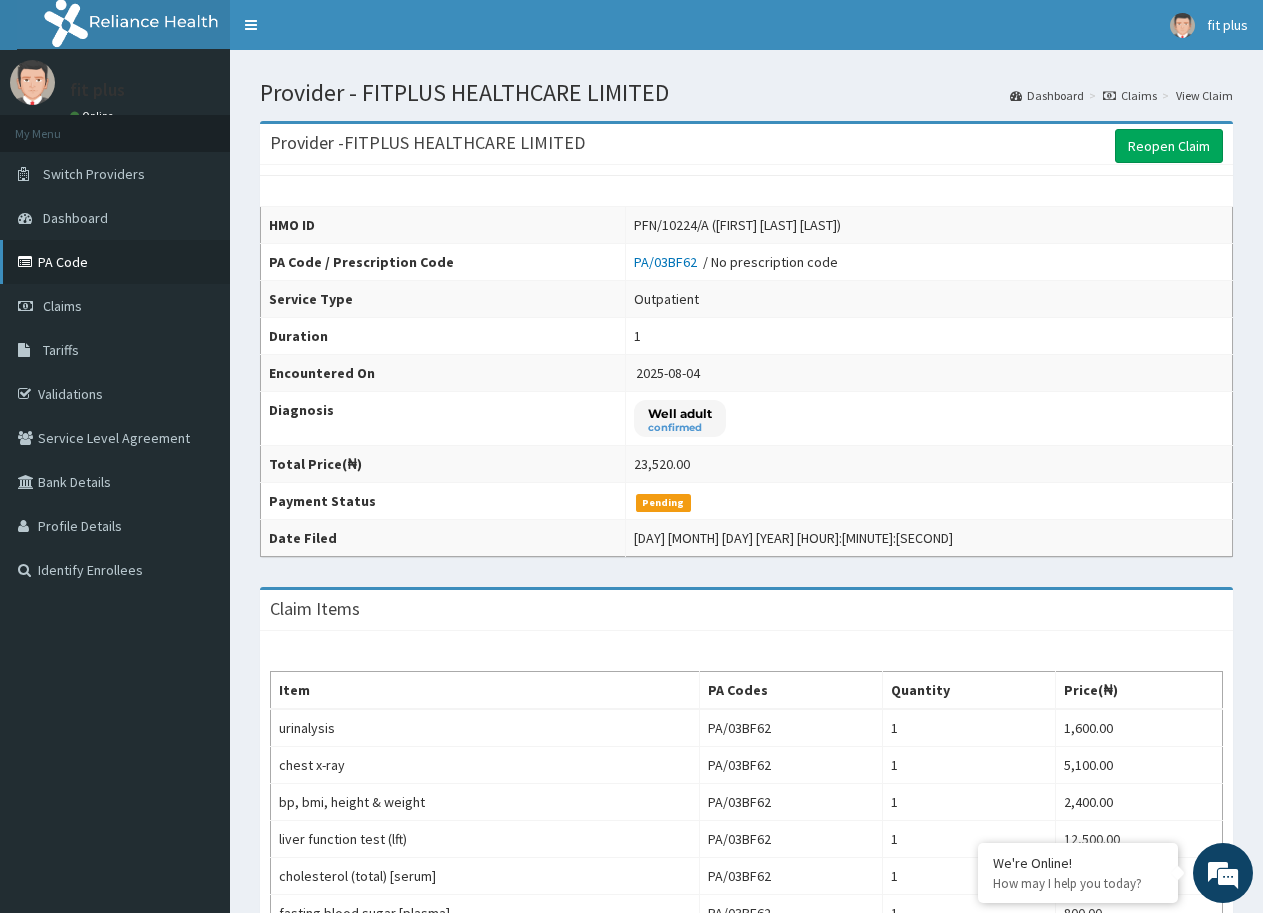 click on "PA Code" at bounding box center [115, 262] 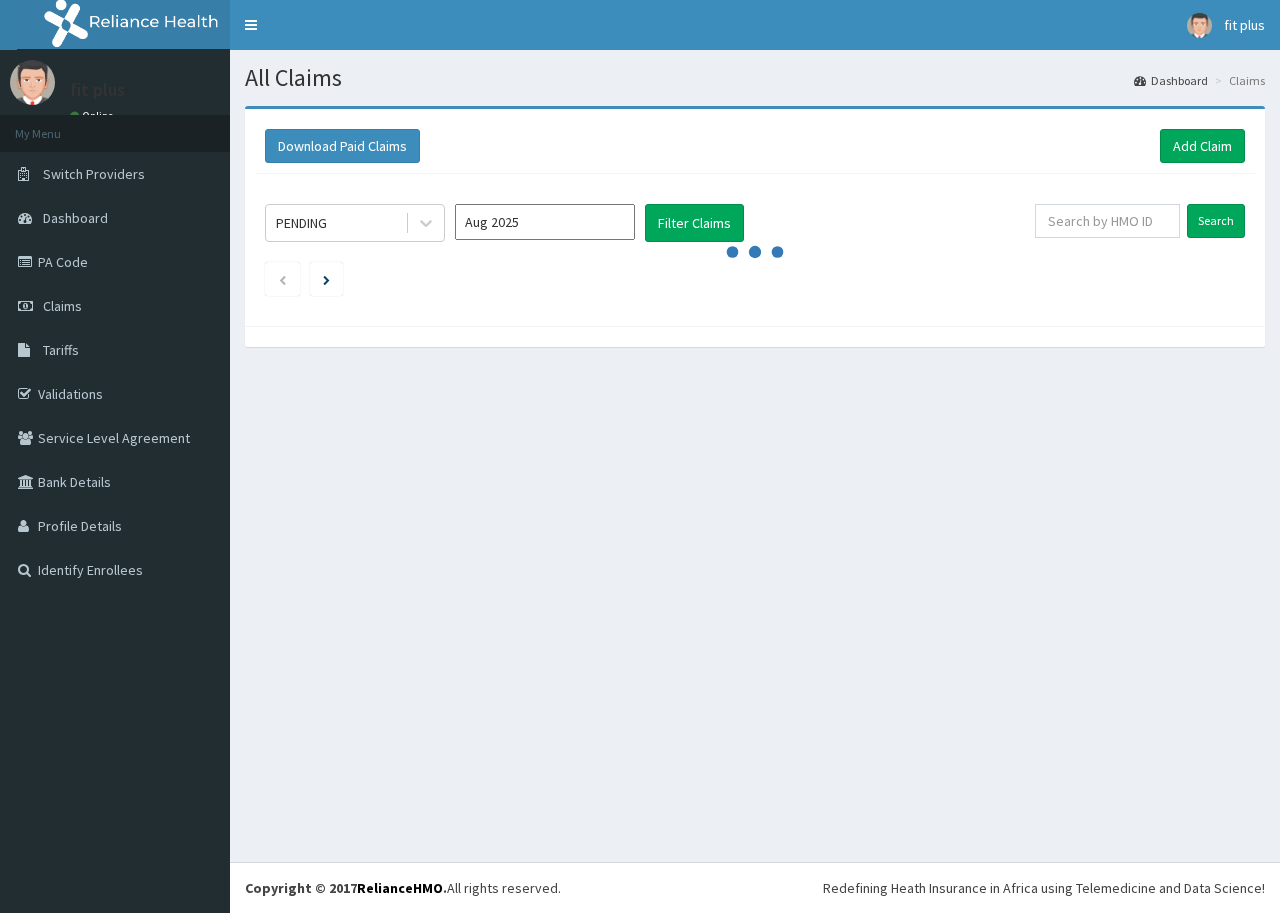 scroll, scrollTop: 0, scrollLeft: 0, axis: both 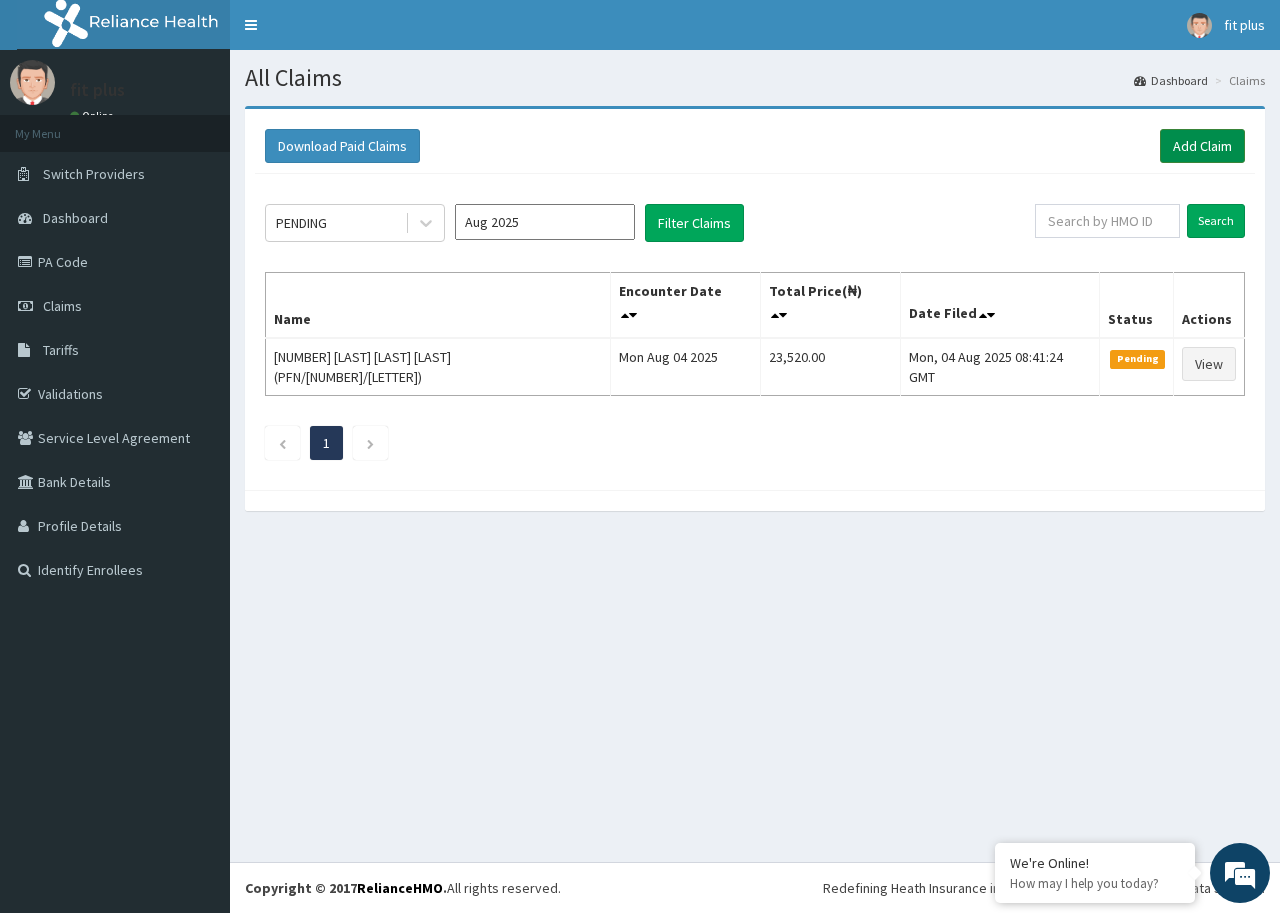 click on "Add Claim" at bounding box center [1202, 146] 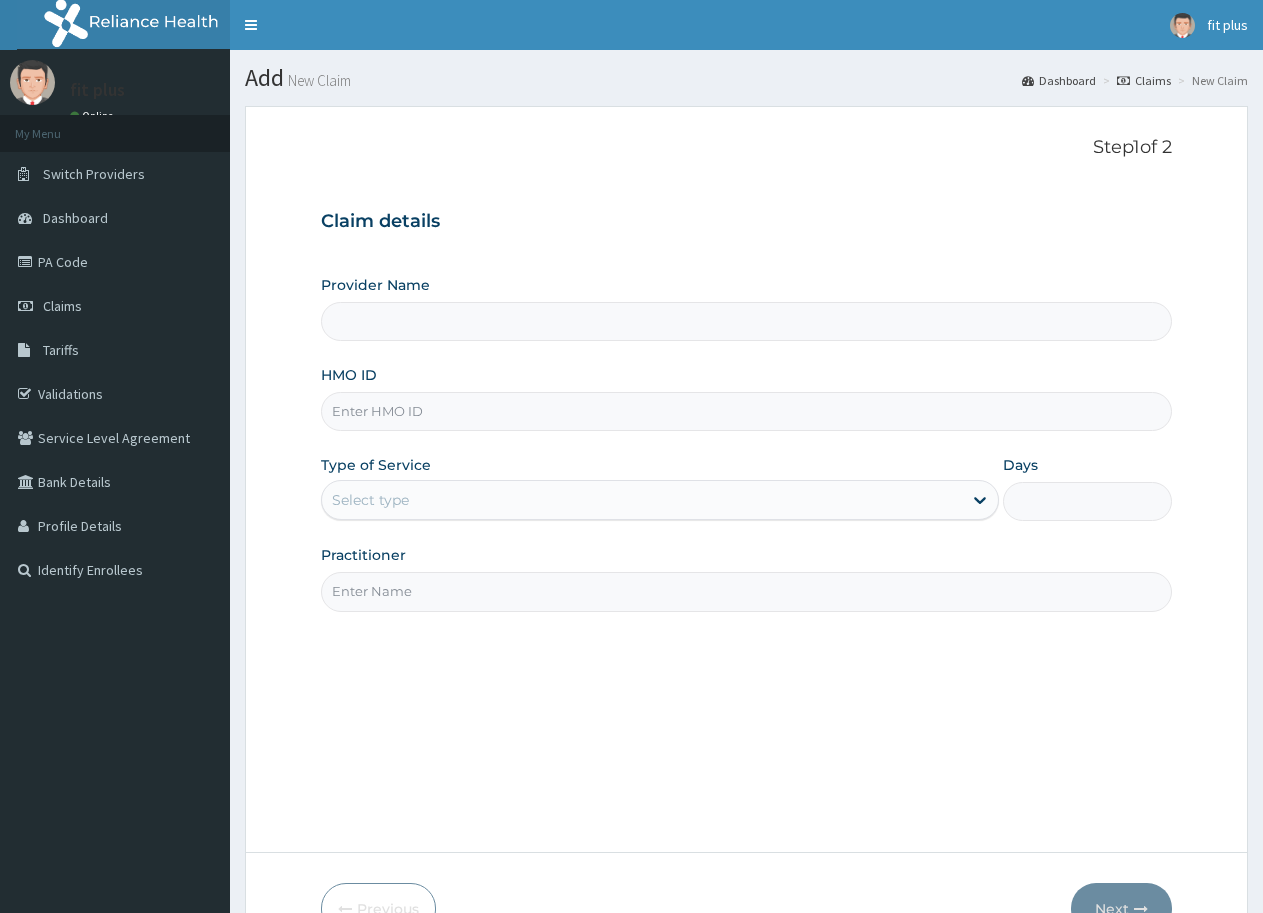 scroll, scrollTop: 0, scrollLeft: 0, axis: both 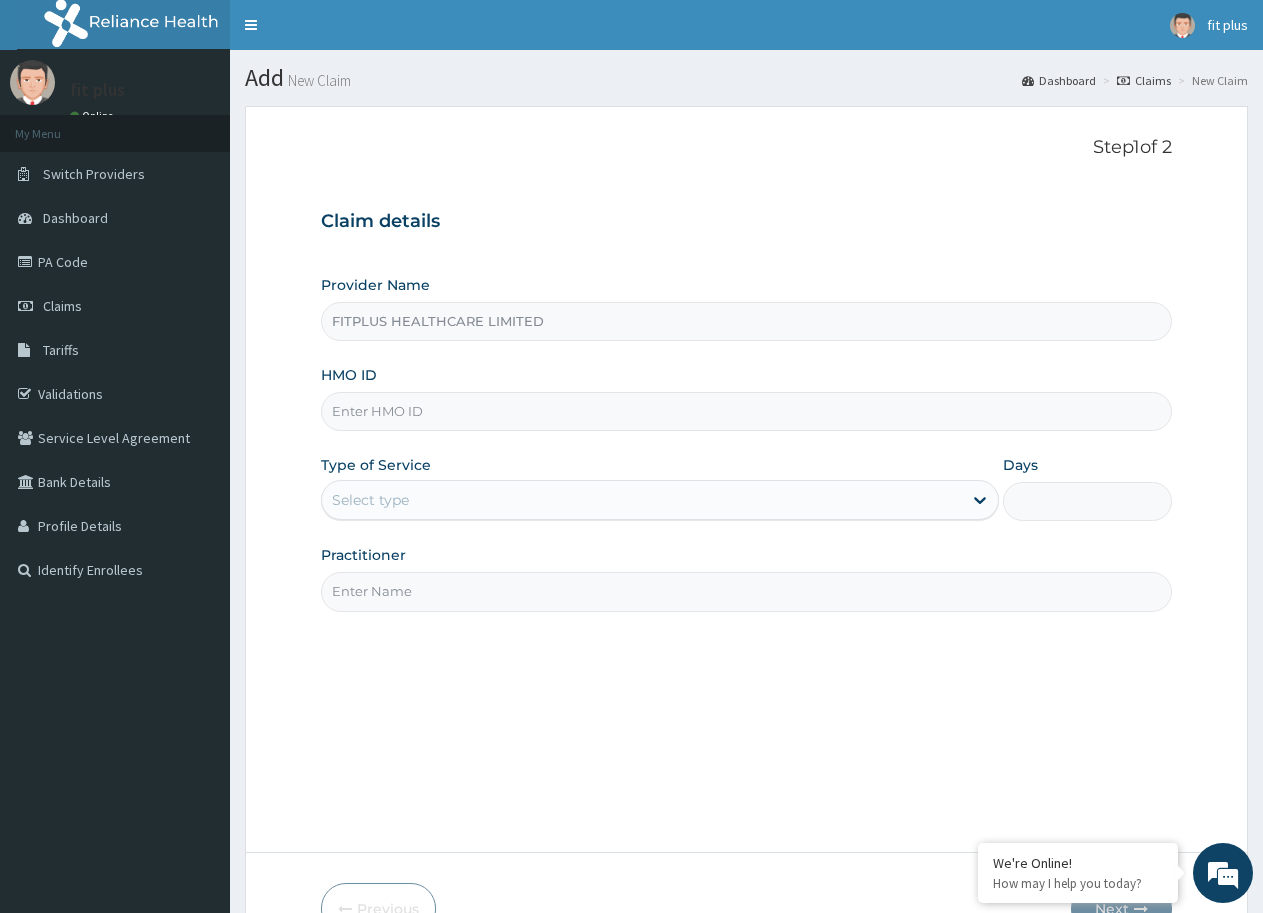 click on "FITPLUS HEALTHCARE LIMITED" at bounding box center [746, 321] 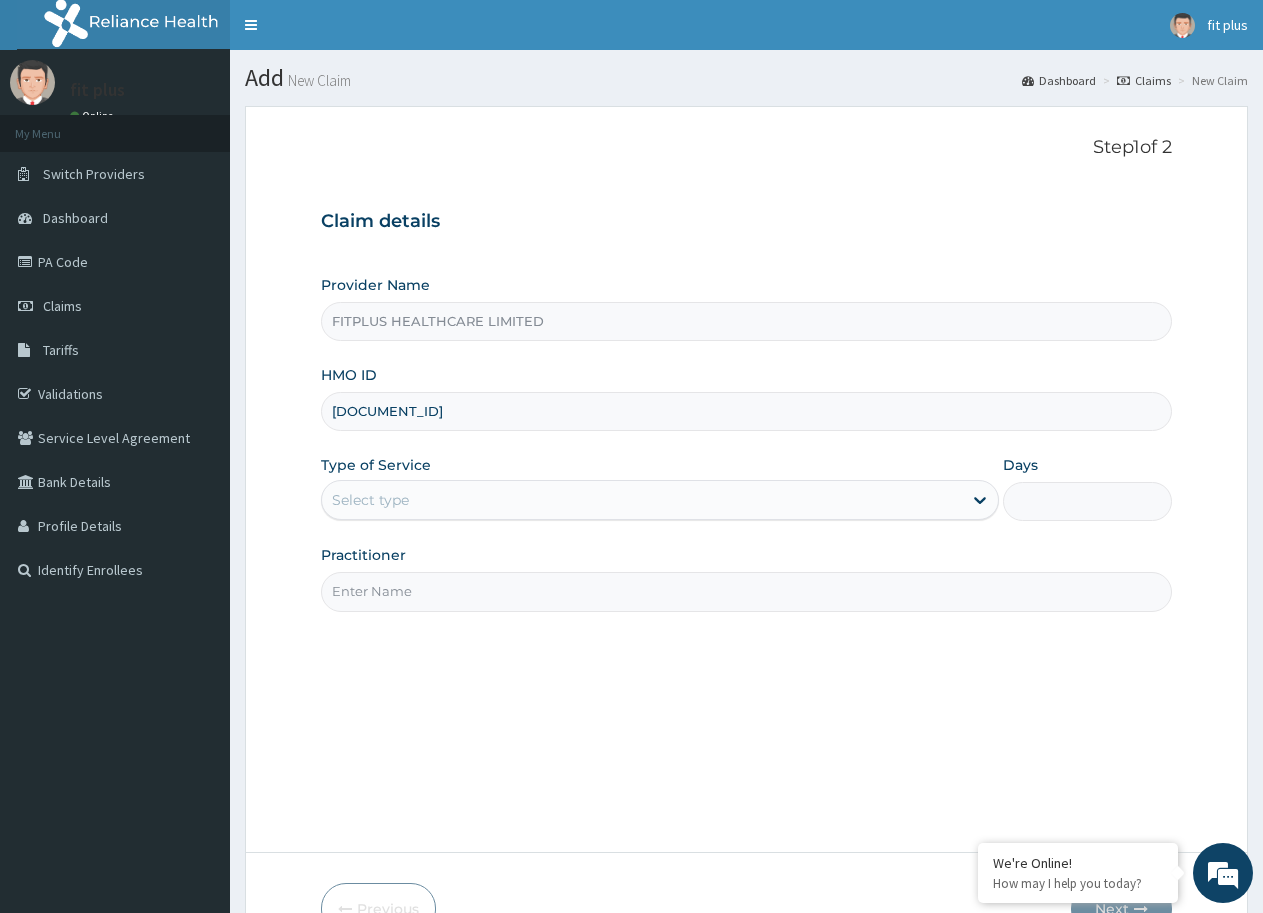 scroll, scrollTop: 0, scrollLeft: 0, axis: both 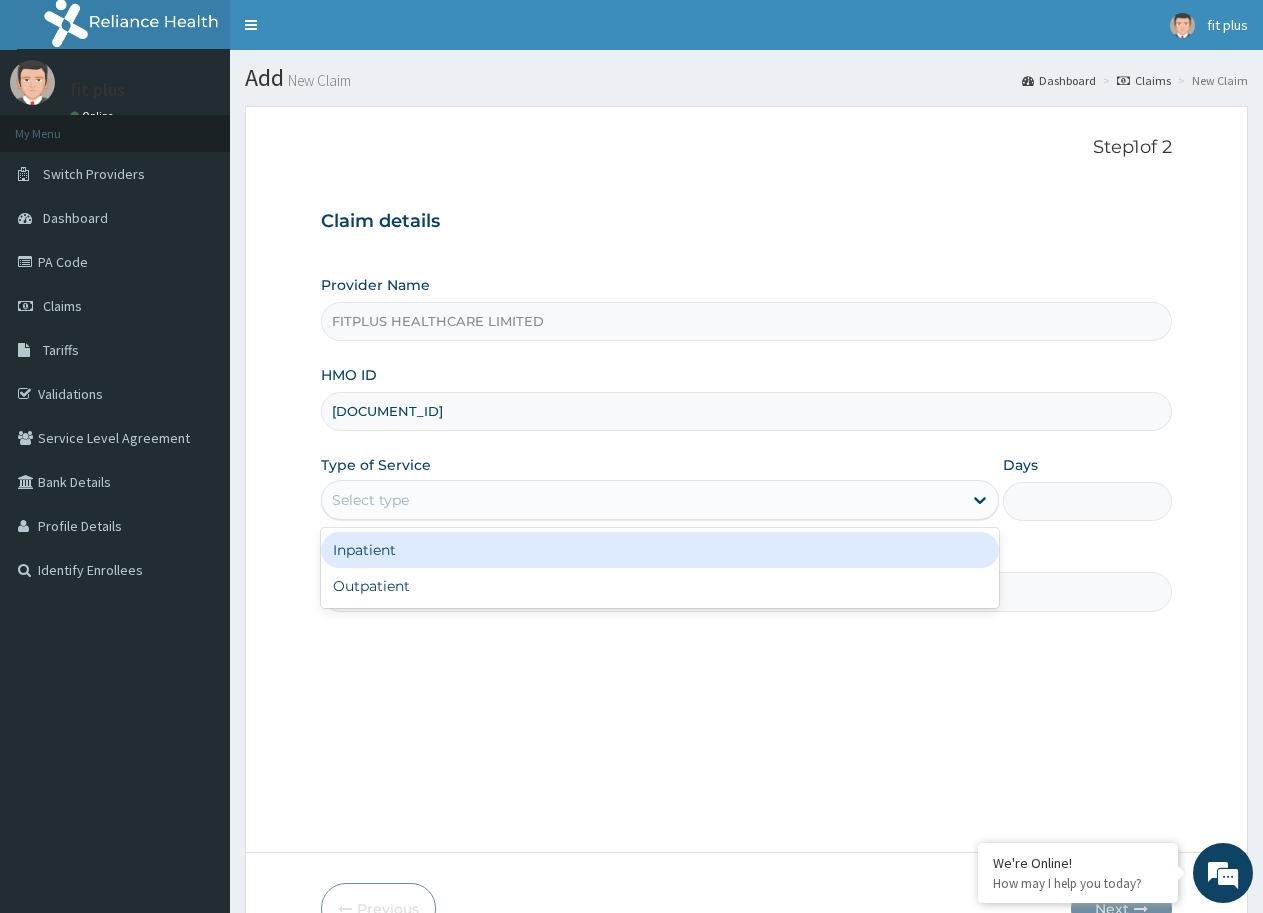 click on "Select type" at bounding box center (641, 500) 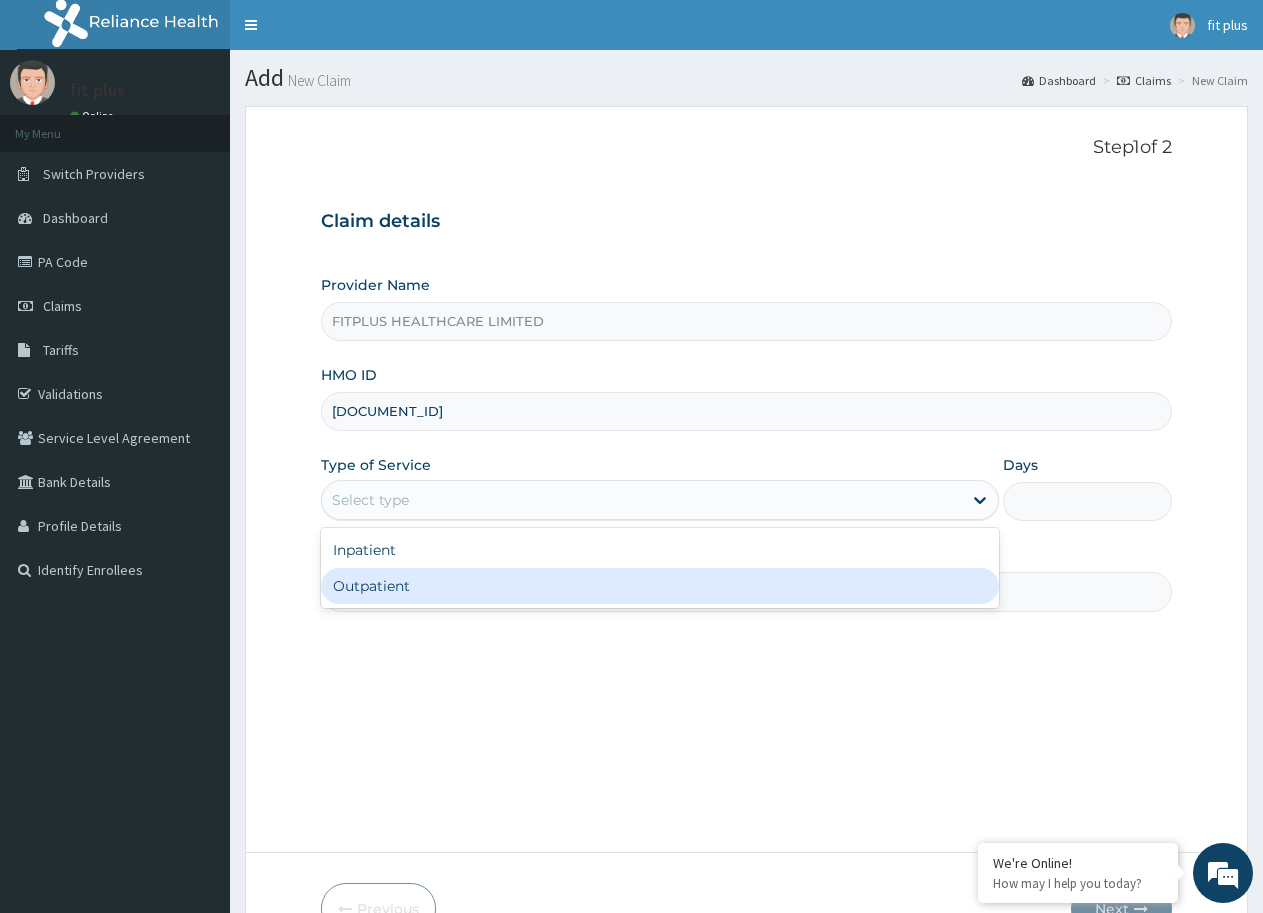 click on "Outpatient" at bounding box center [659, 586] 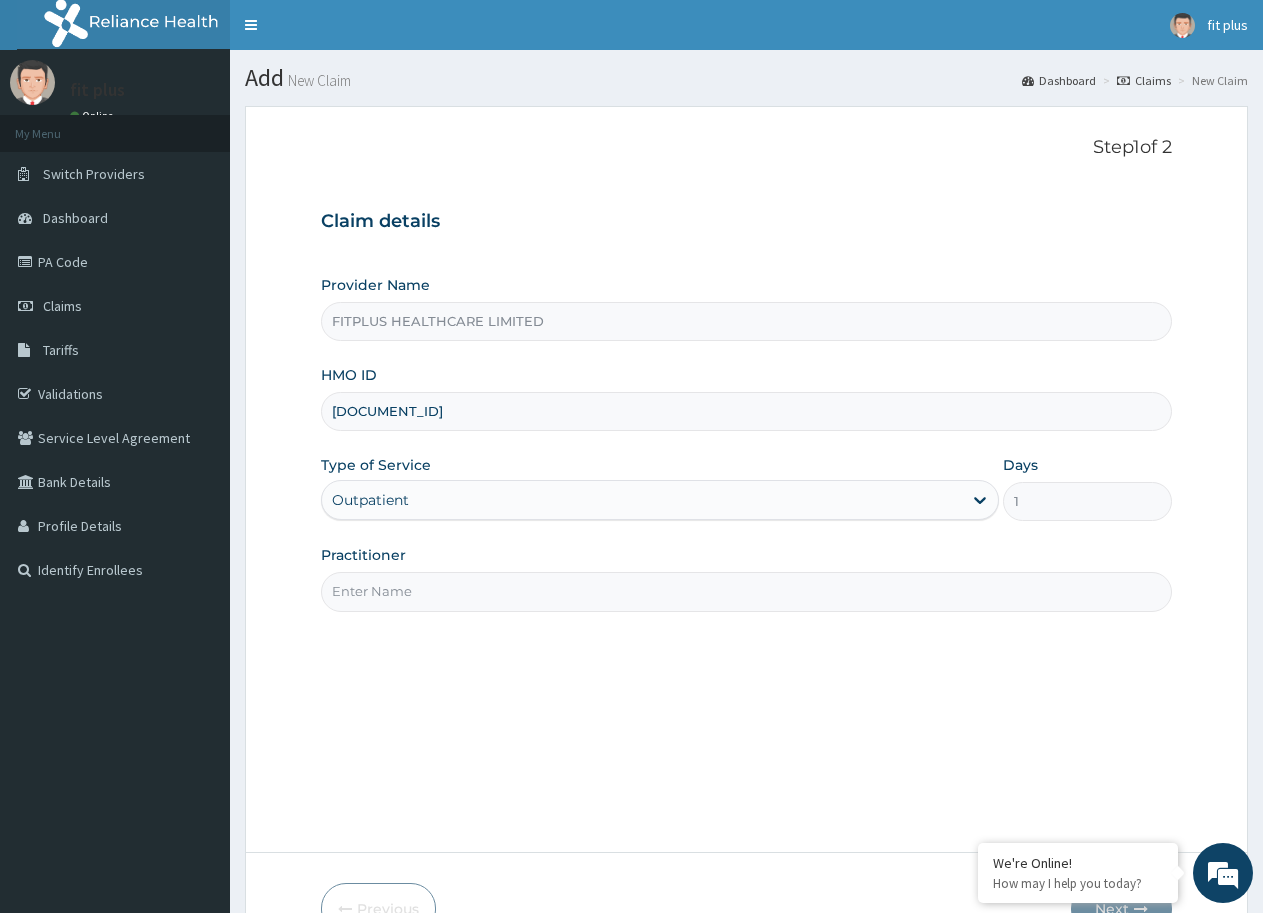click on "Practitioner" at bounding box center [746, 578] 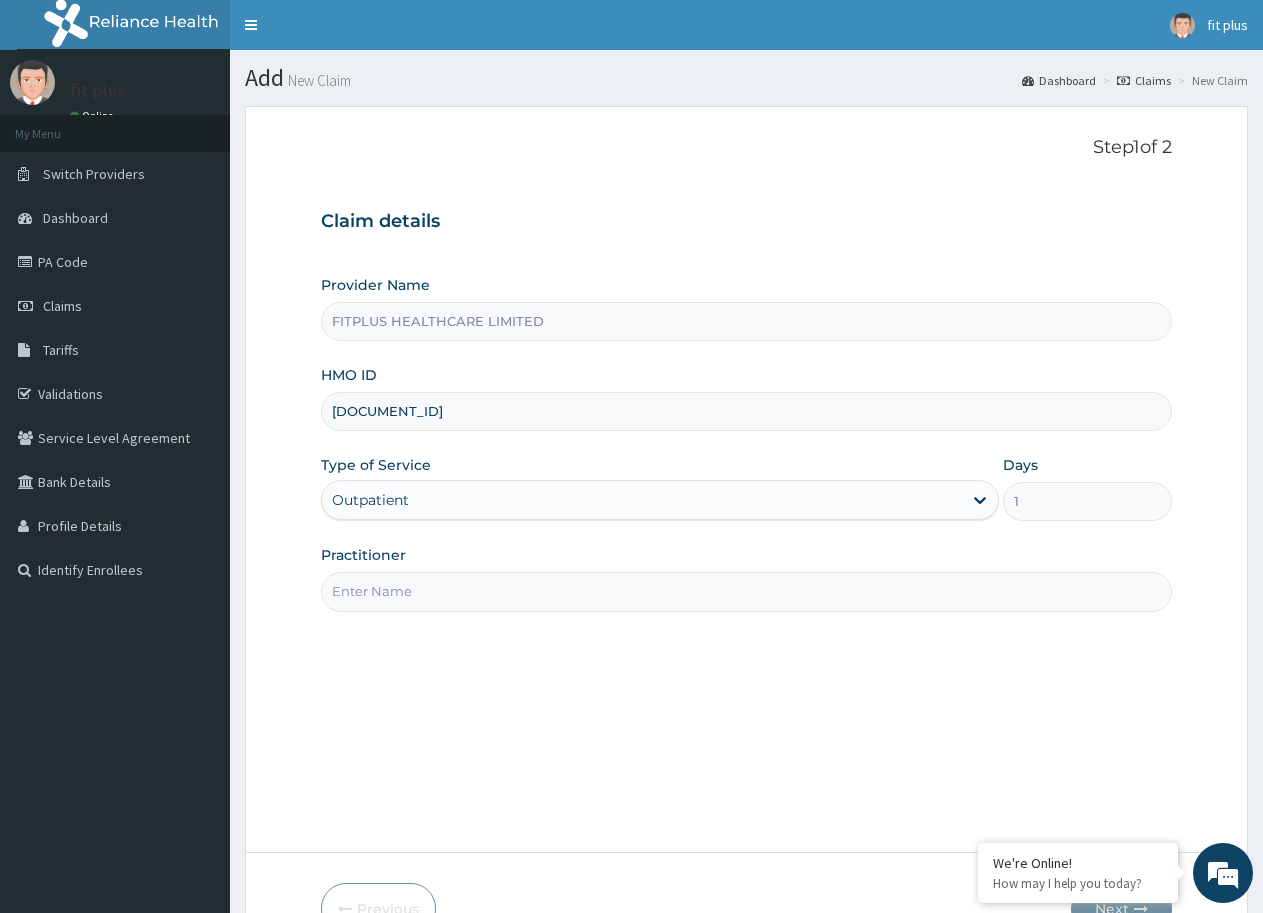 click on "Practitioner" at bounding box center [746, 591] 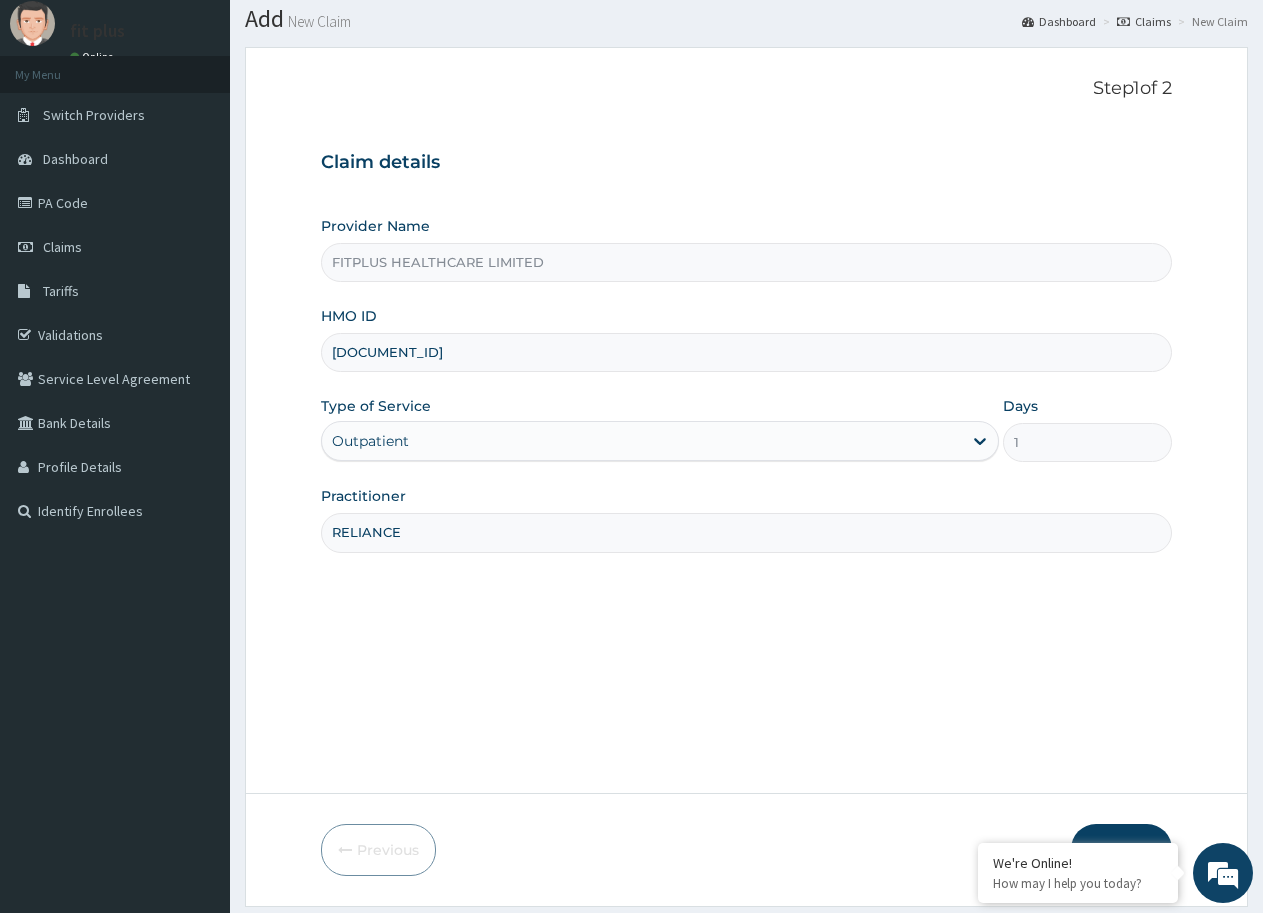 scroll, scrollTop: 119, scrollLeft: 0, axis: vertical 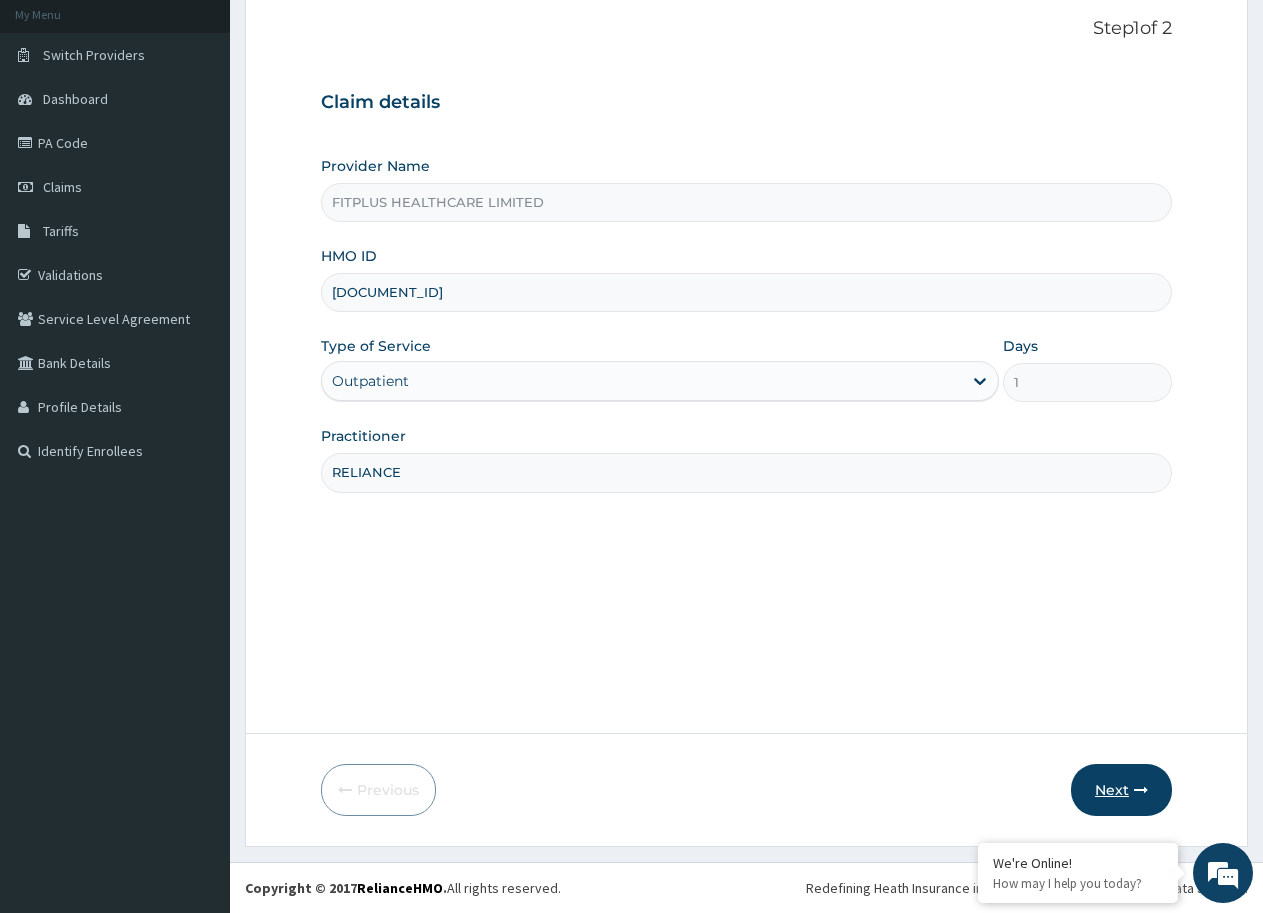 type on "RELIANCE" 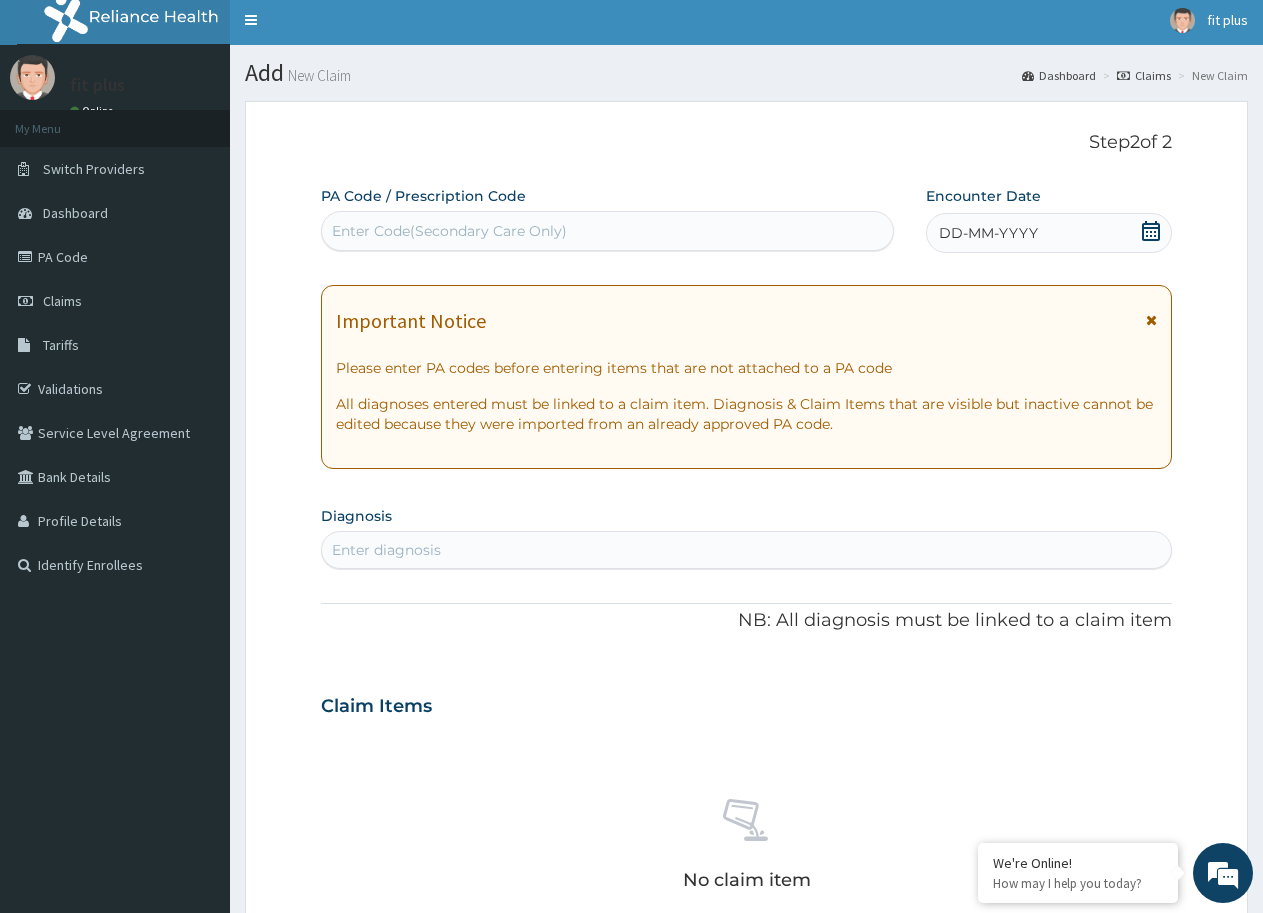 scroll, scrollTop: 0, scrollLeft: 0, axis: both 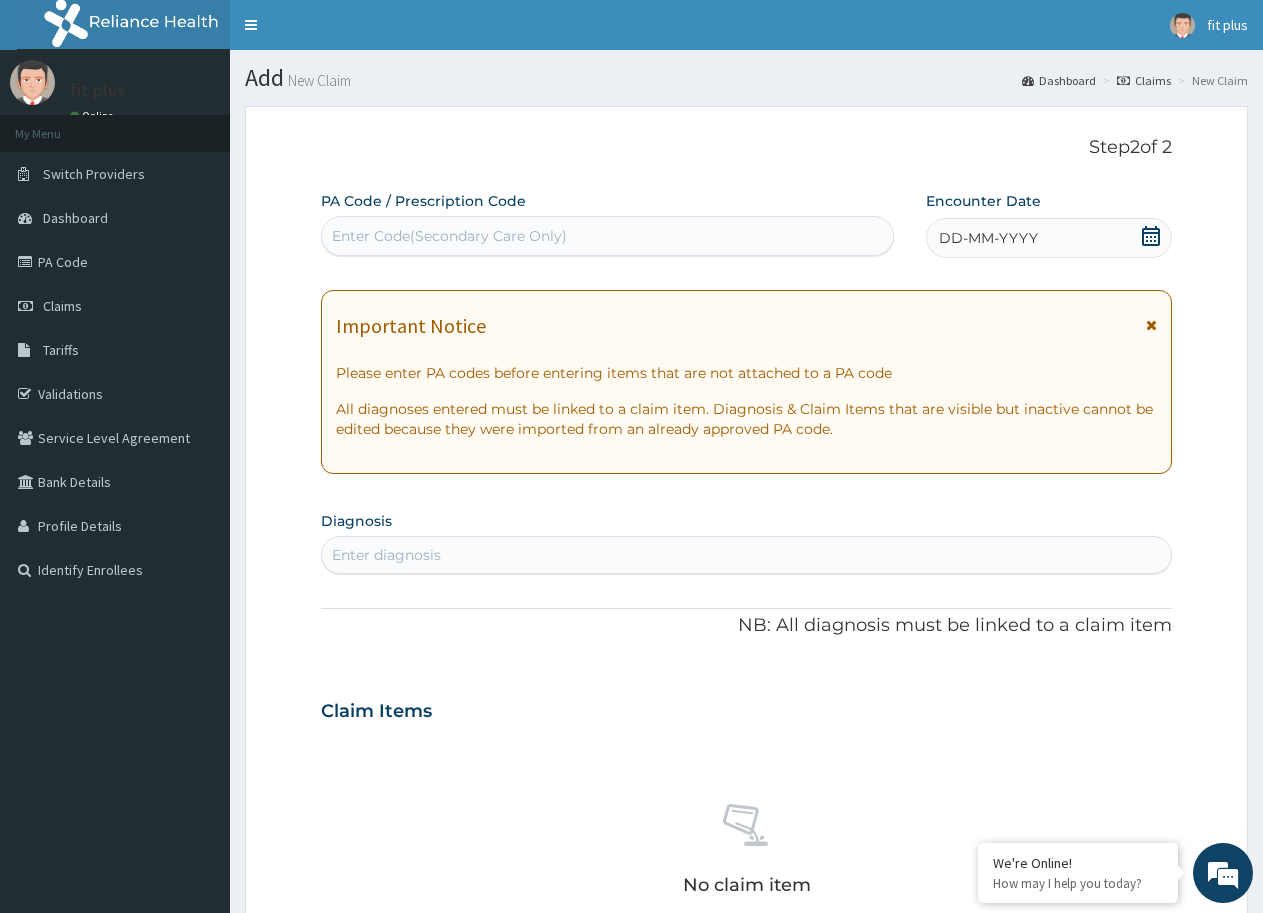 click on "Enter Code(Secondary Care Only)" at bounding box center [449, 236] 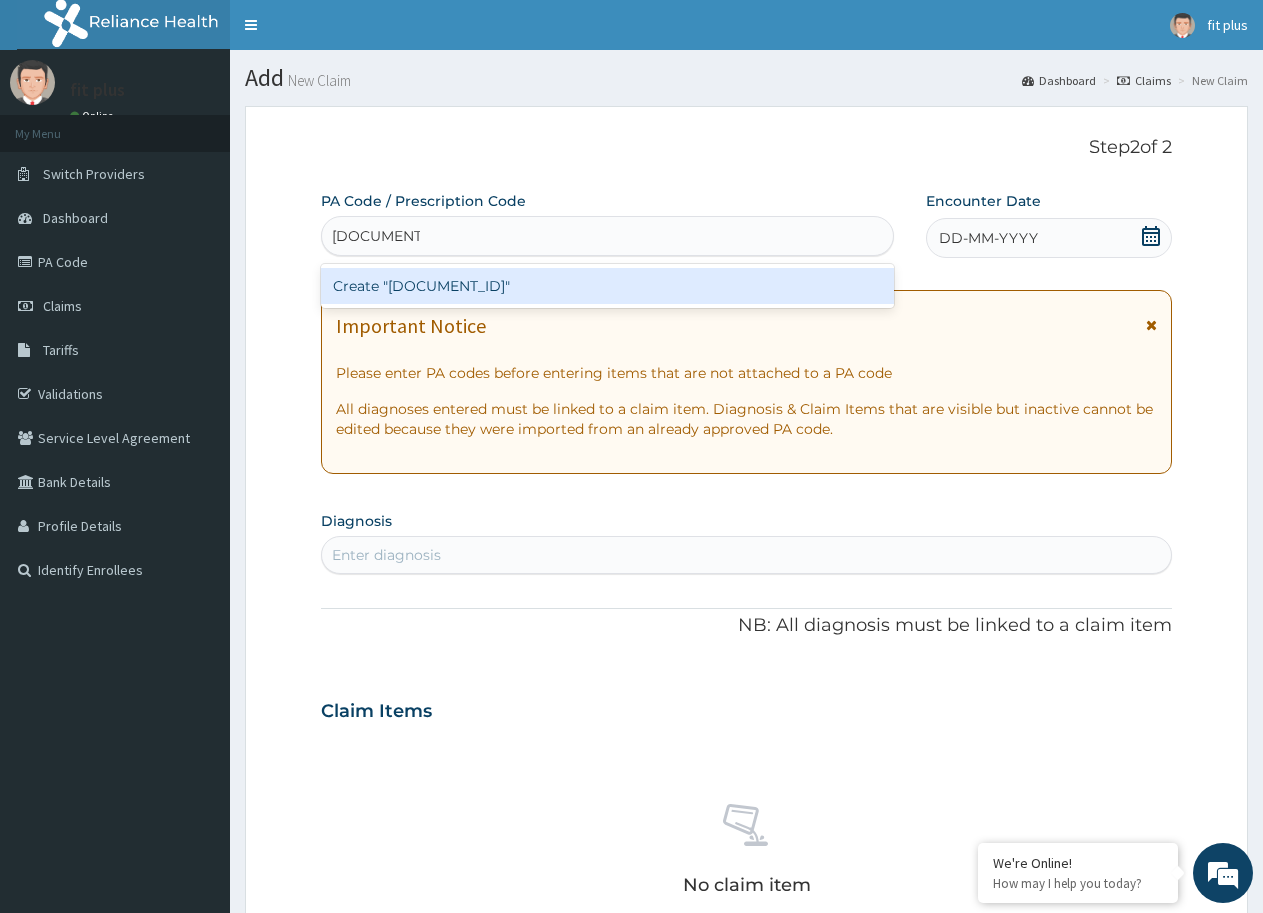 click on "Create "PA/54BDBC"" at bounding box center [607, 286] 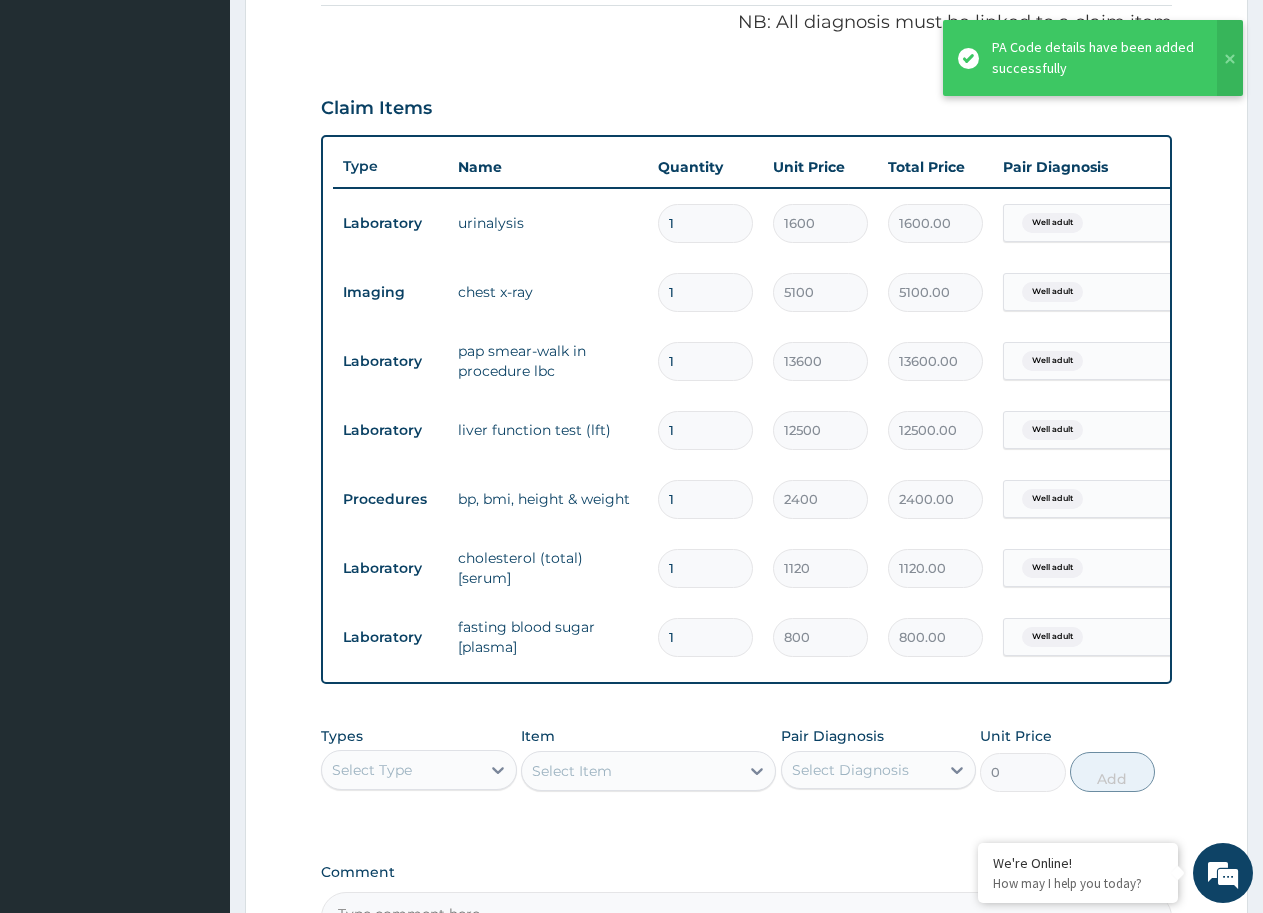 scroll, scrollTop: 589, scrollLeft: 0, axis: vertical 